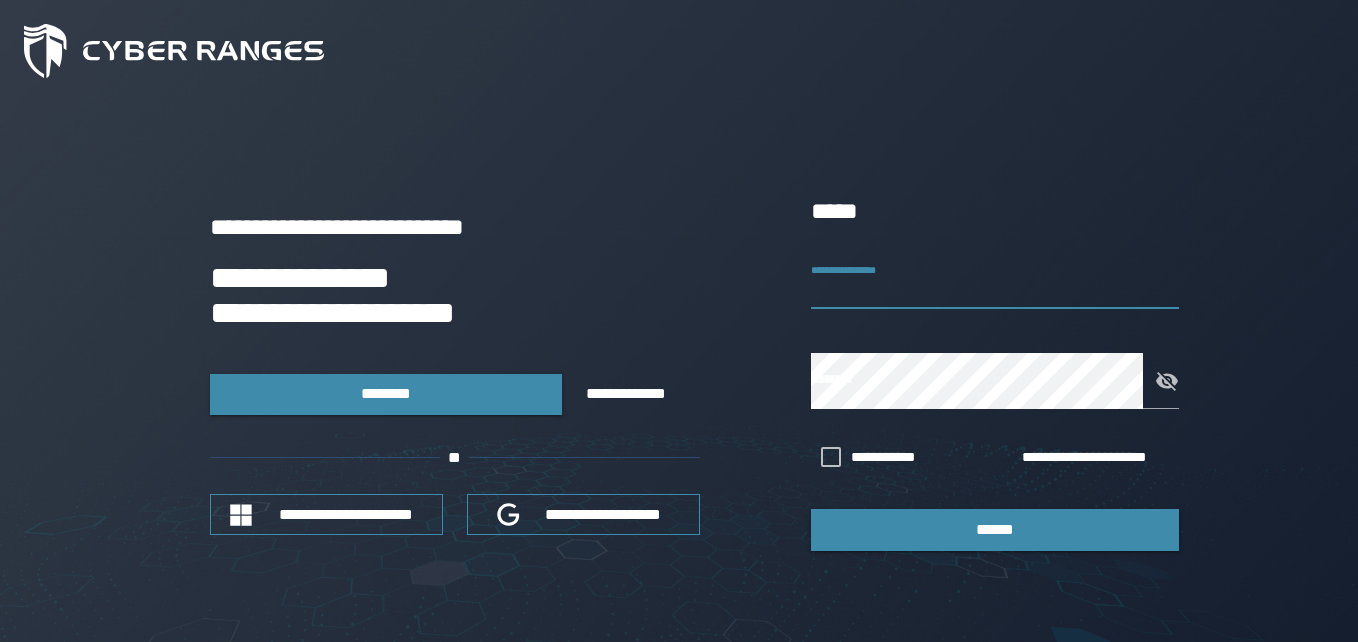 scroll, scrollTop: 0, scrollLeft: 0, axis: both 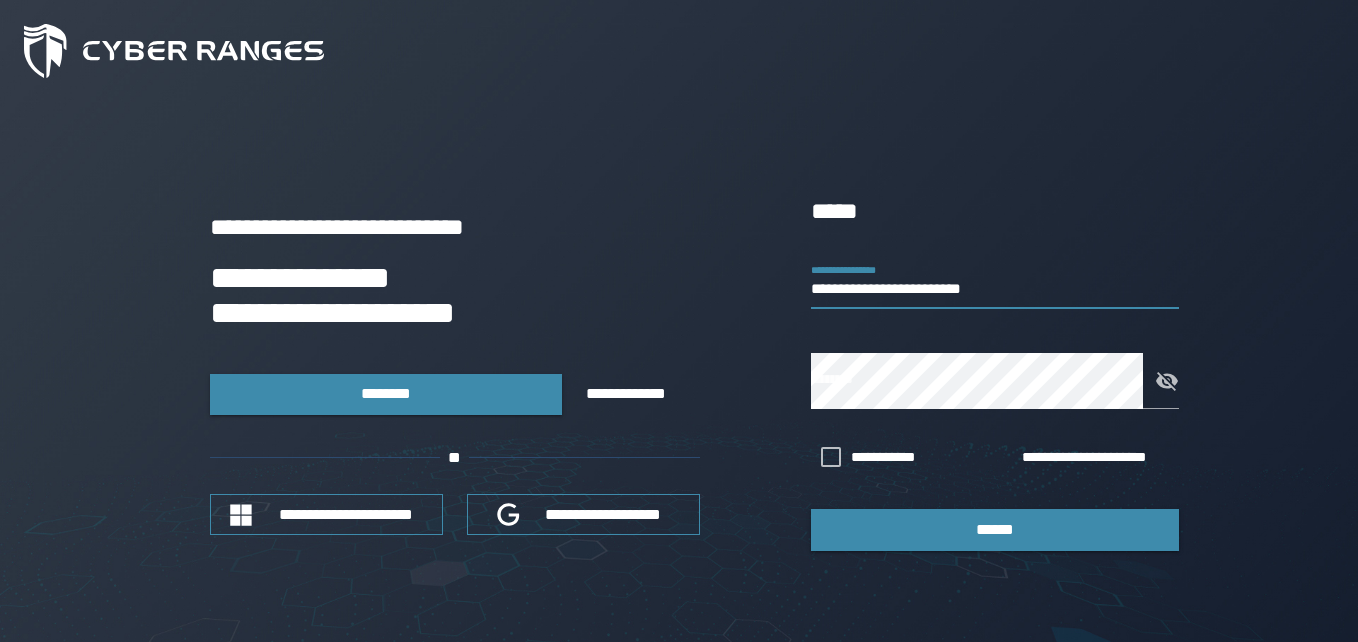 type on "**********" 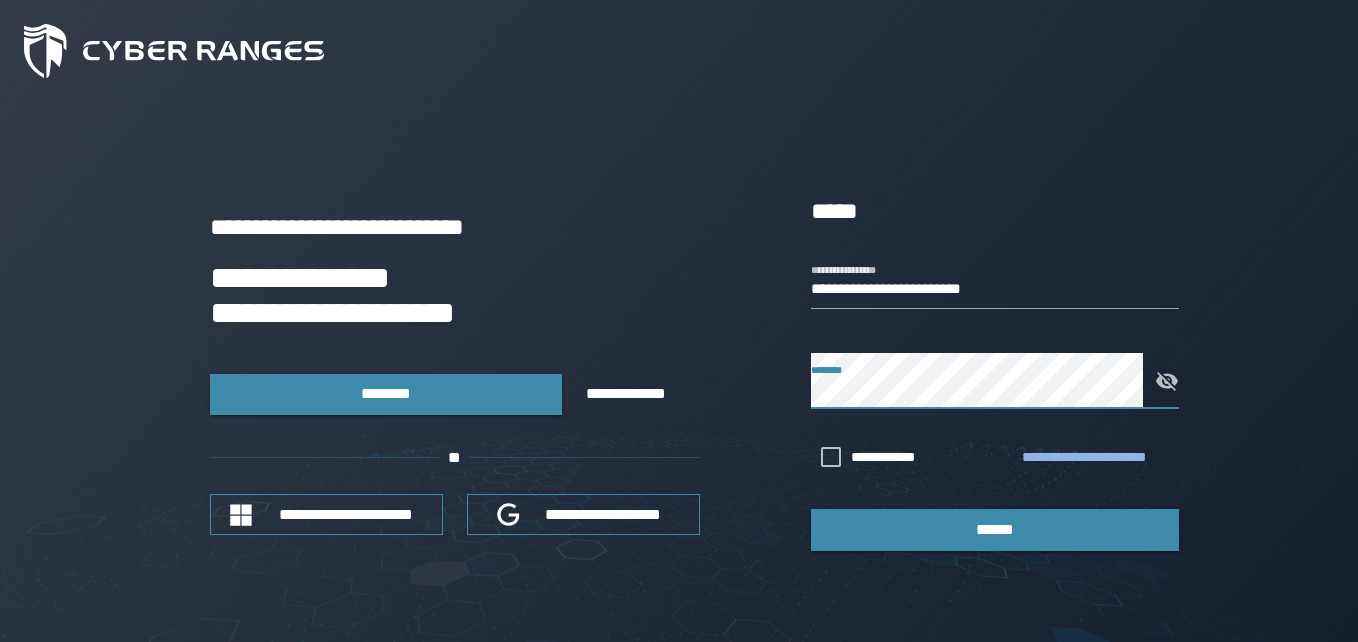 click on "**********" at bounding box center [1096, 458] 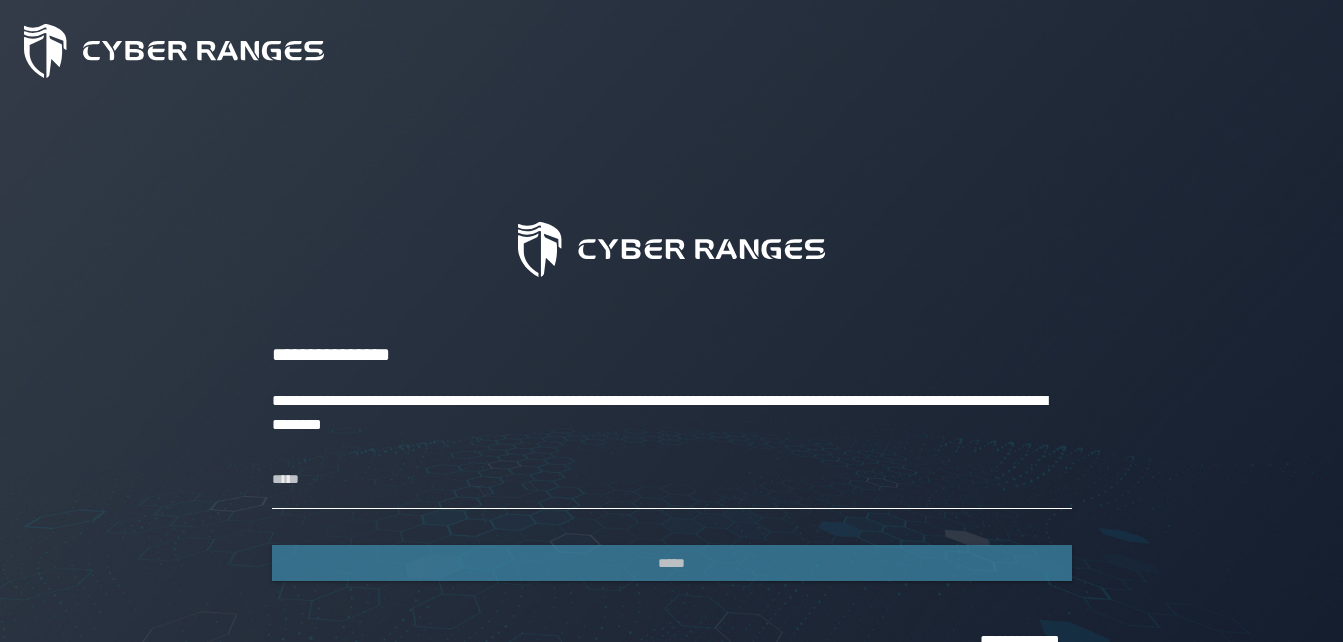 scroll, scrollTop: 75, scrollLeft: 0, axis: vertical 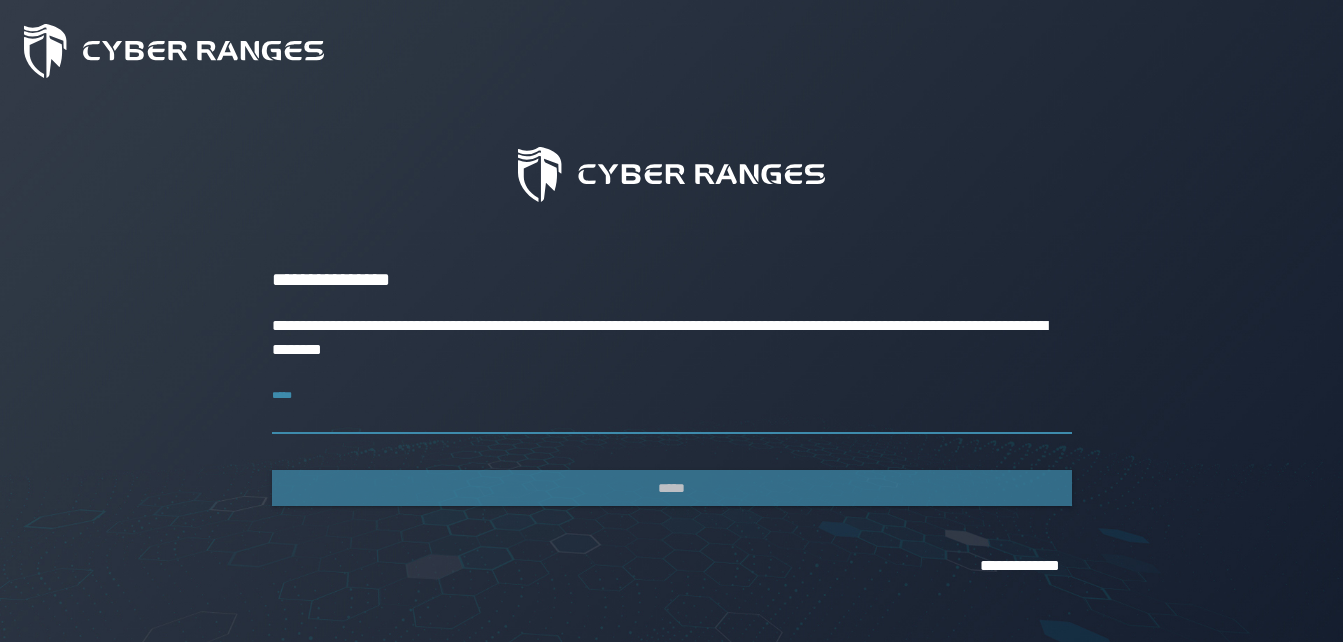 click on "*****" at bounding box center [672, 406] 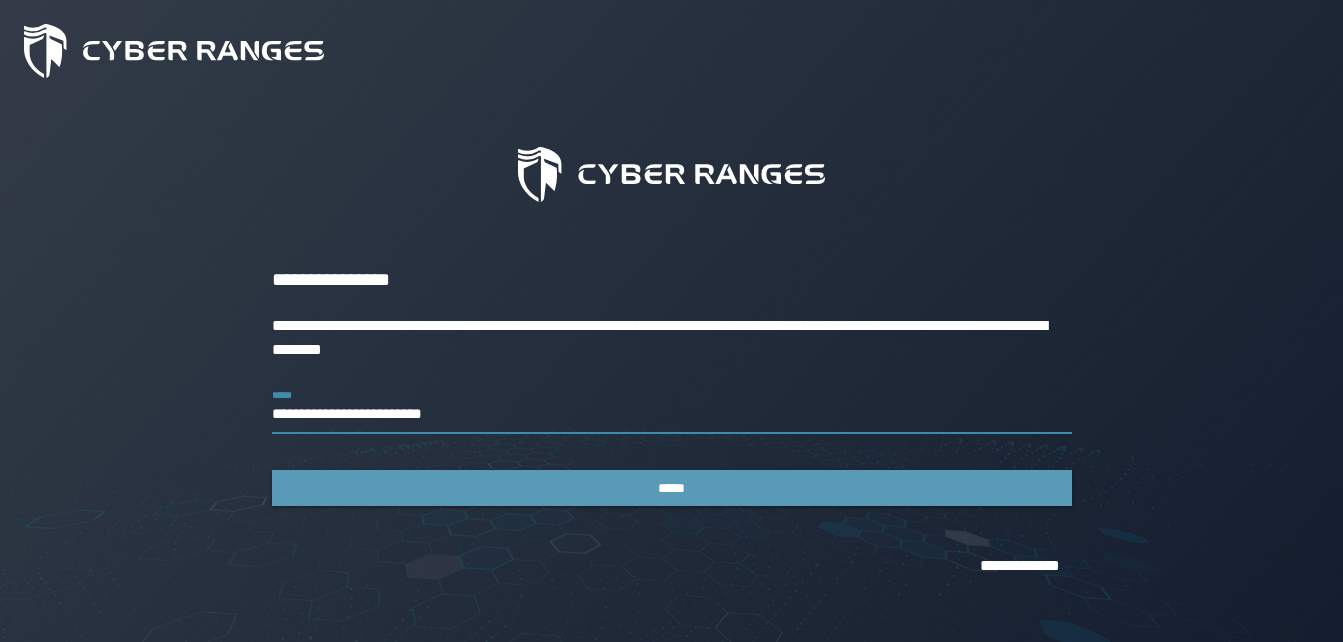type on "**********" 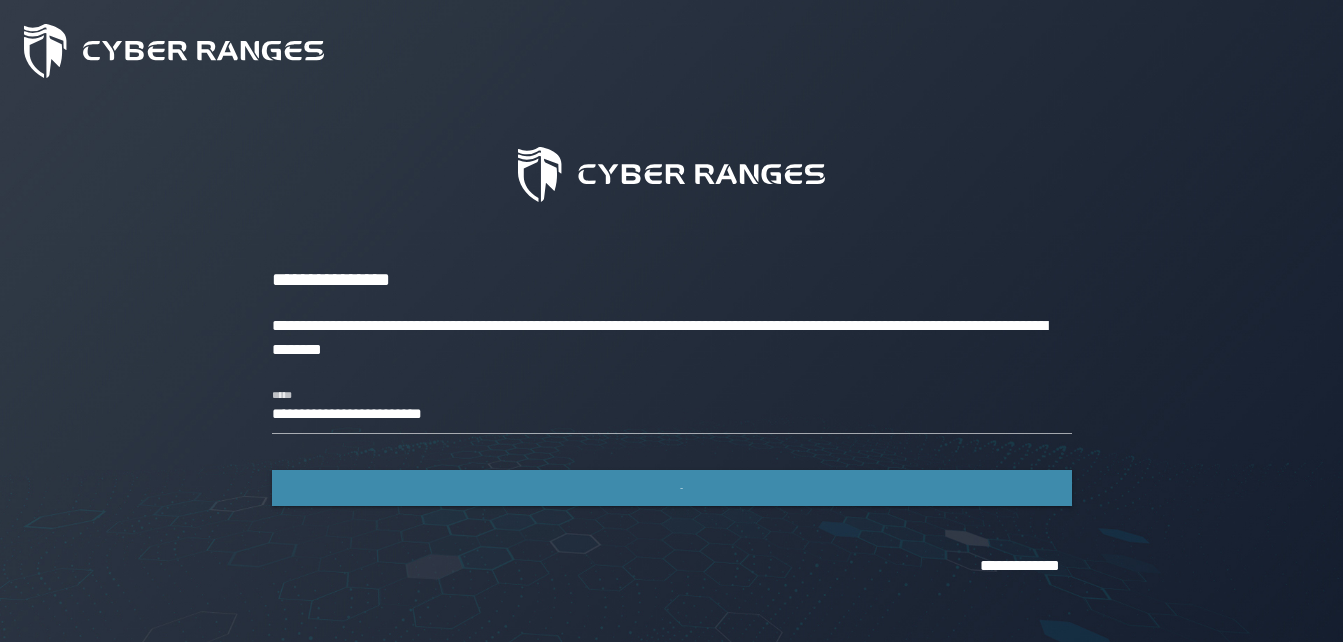 scroll, scrollTop: 0, scrollLeft: 0, axis: both 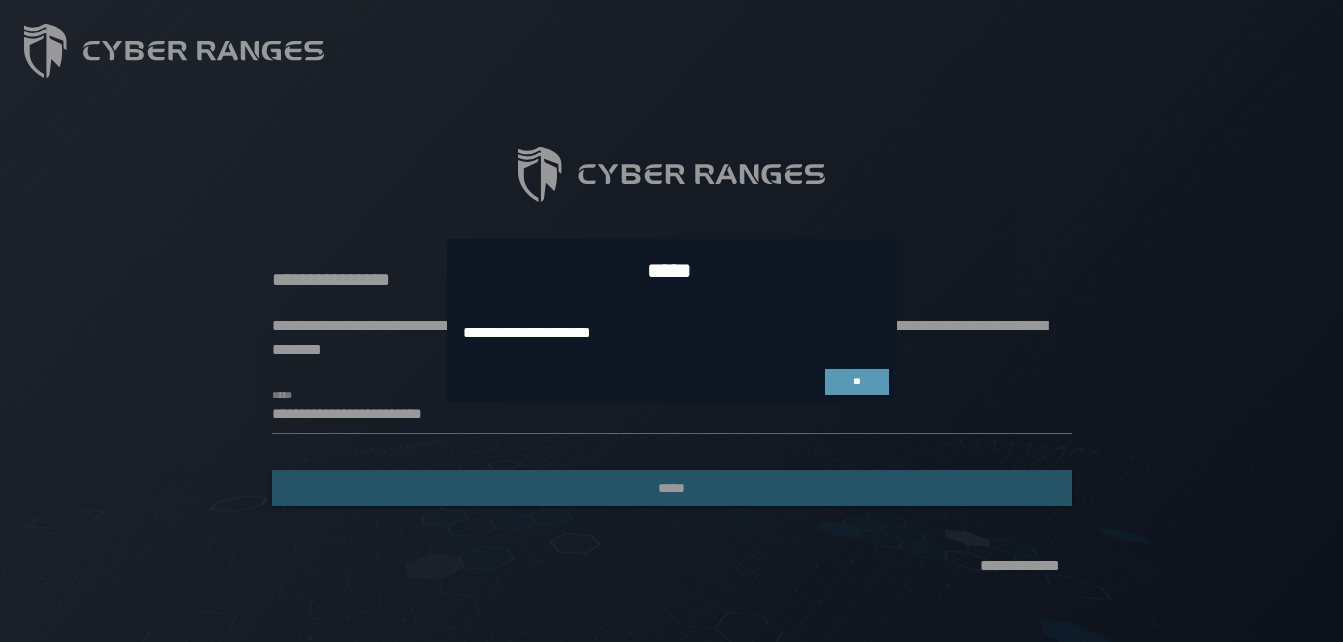 click on "**" at bounding box center [857, 382] 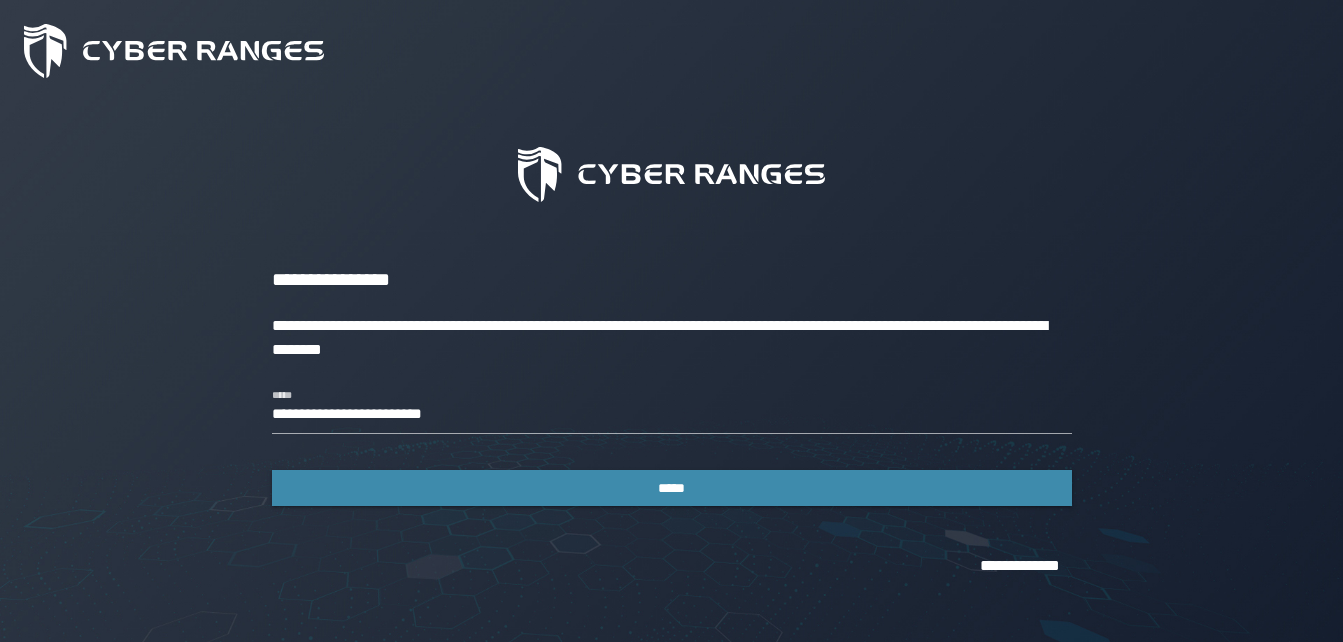 scroll, scrollTop: 0, scrollLeft: 0, axis: both 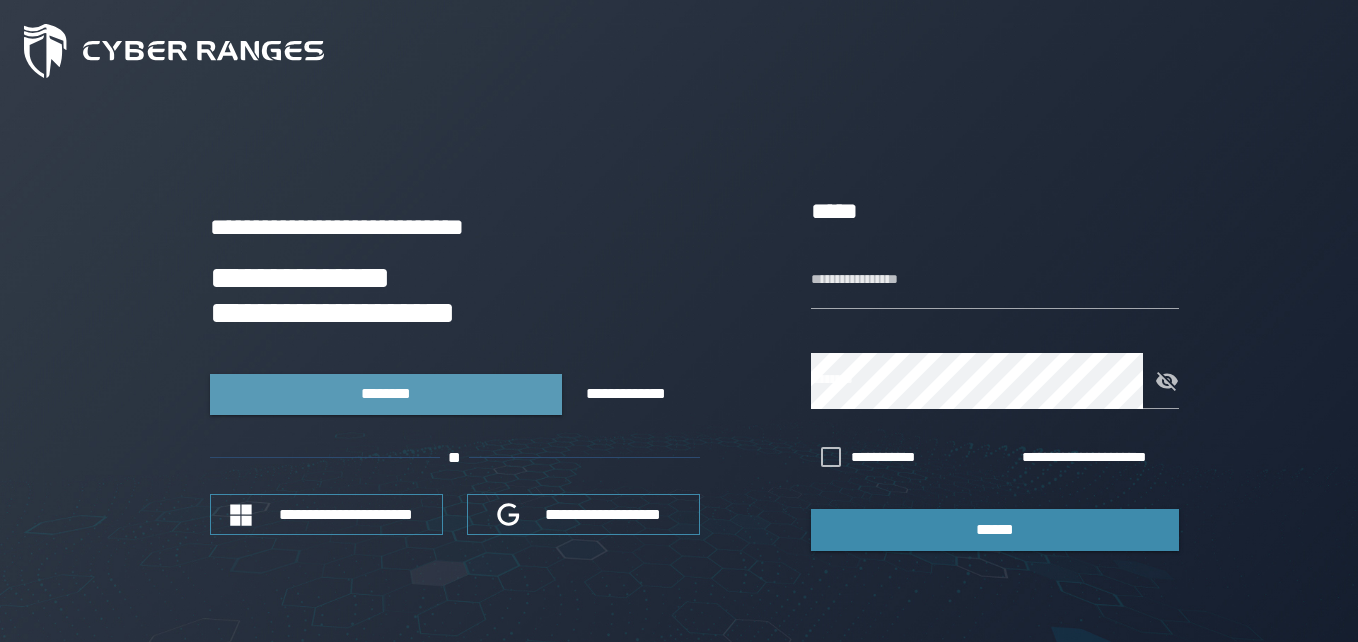 click on "********" at bounding box center [386, 394] 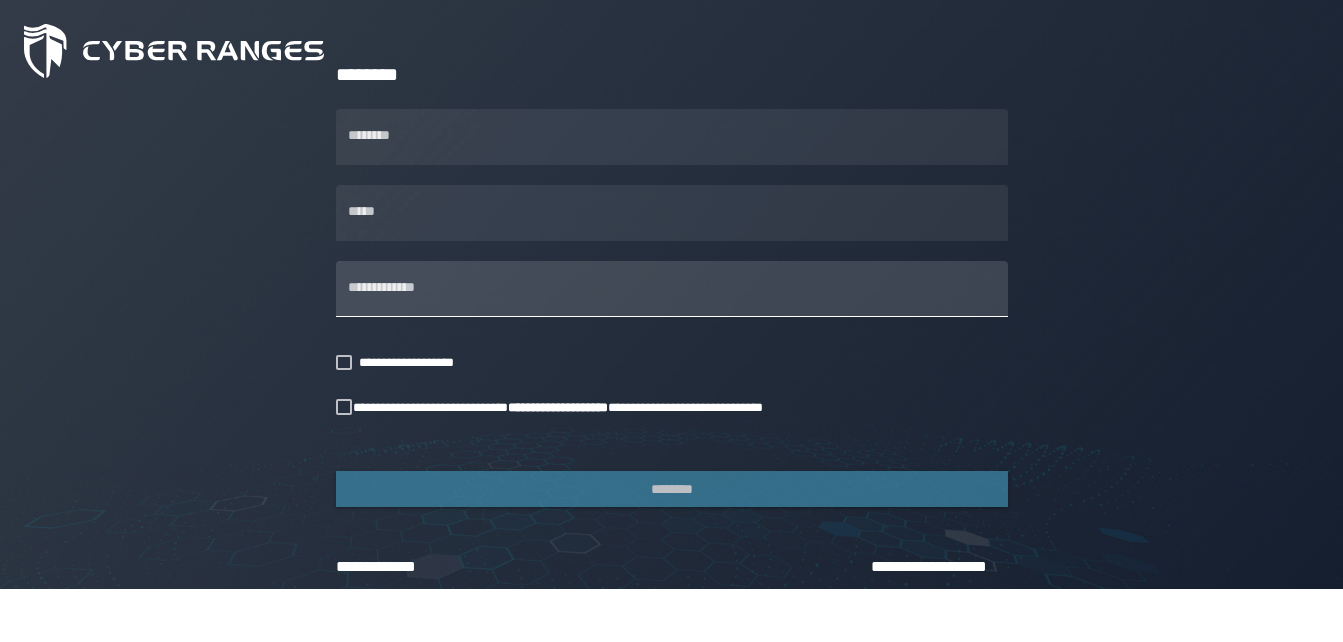 scroll, scrollTop: 262, scrollLeft: 0, axis: vertical 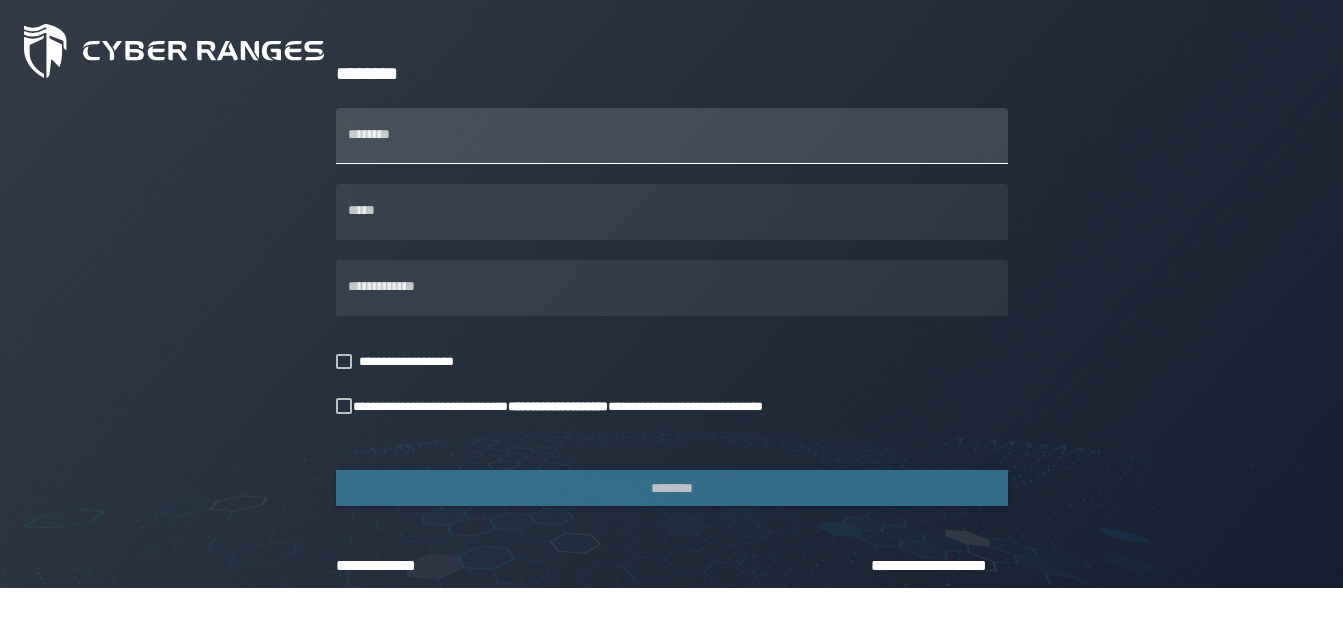 click on "********" at bounding box center (672, 136) 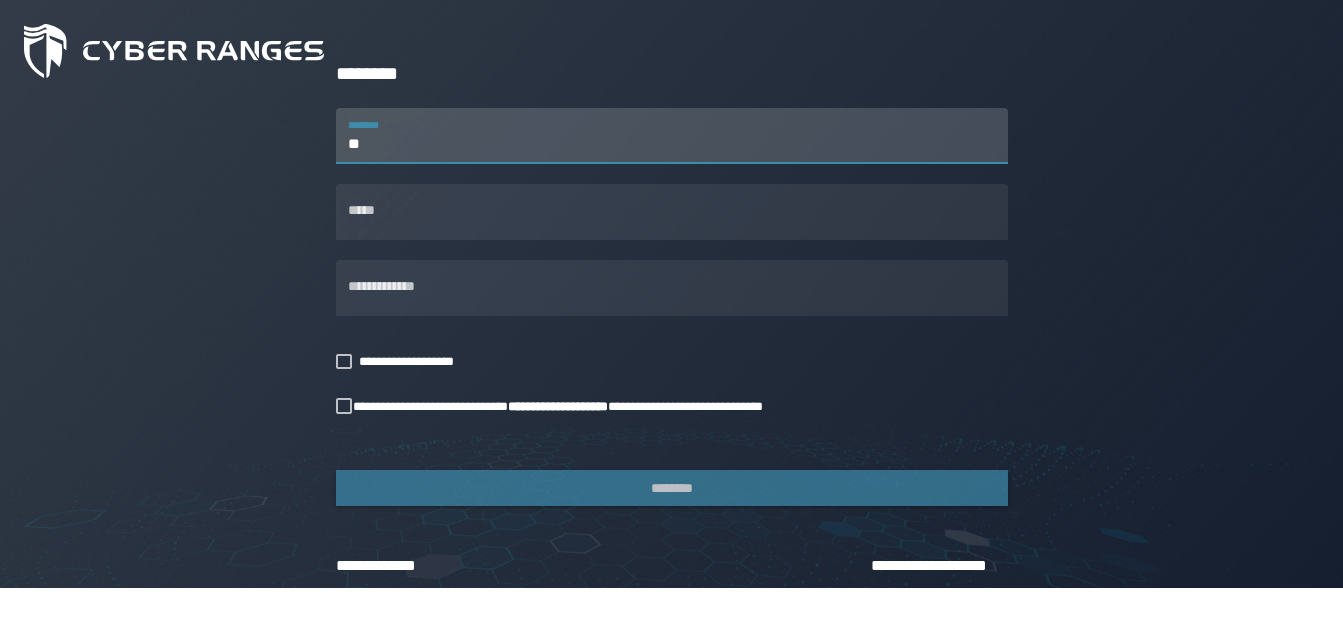 type on "*" 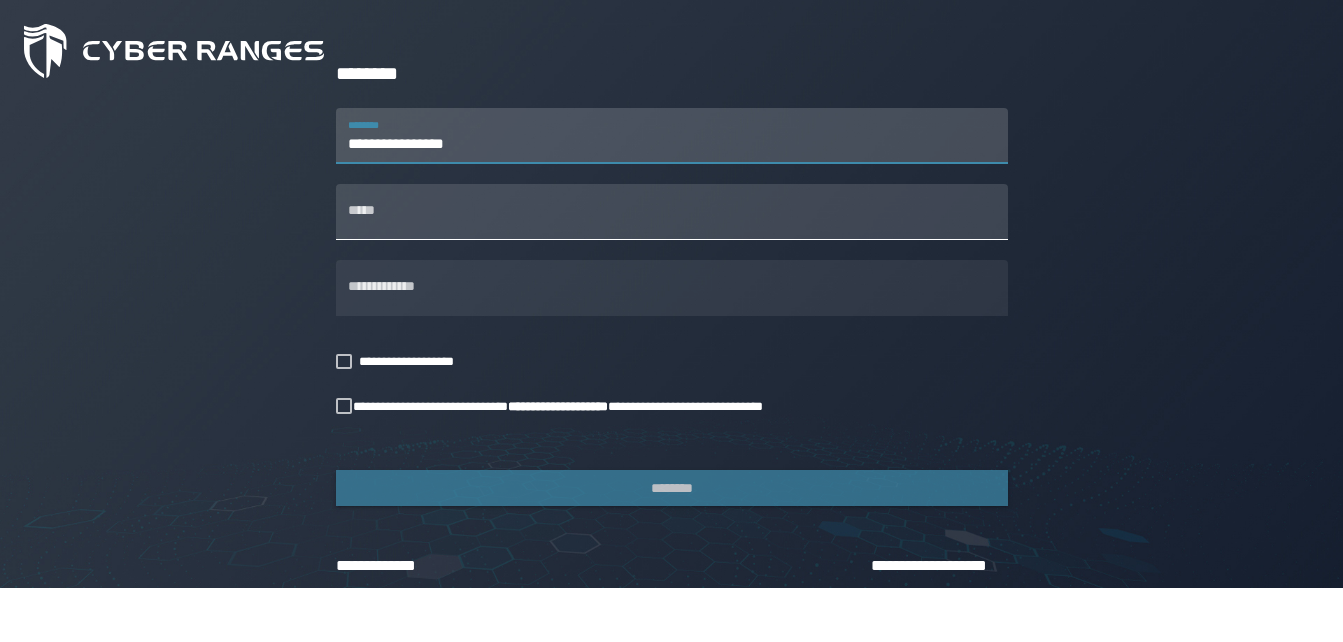 click on "*****" at bounding box center (672, 212) 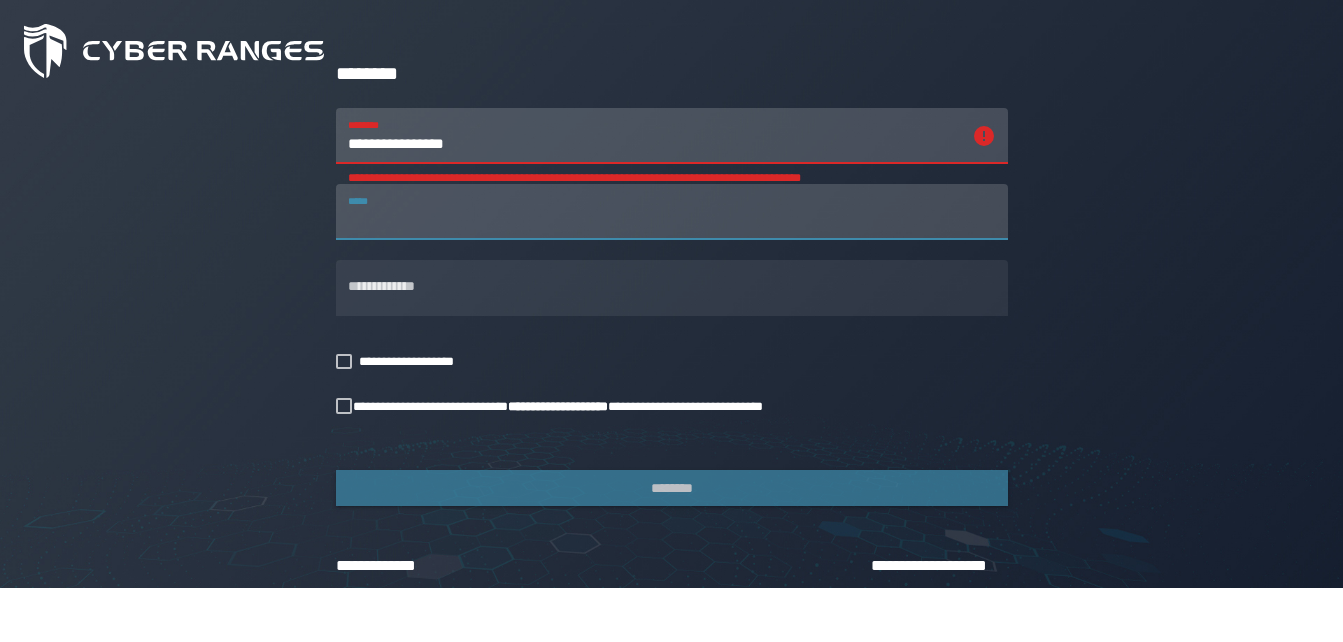 click on "**********" at bounding box center (654, 136) 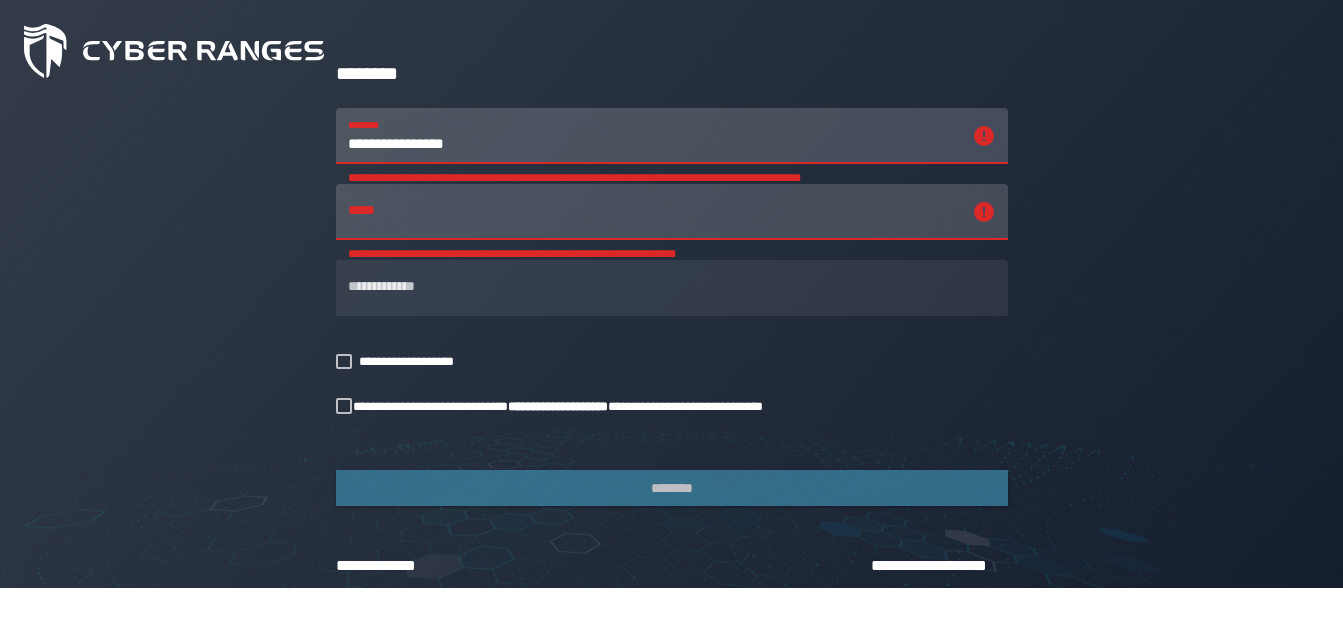 click on "**********" at bounding box center (654, 136) 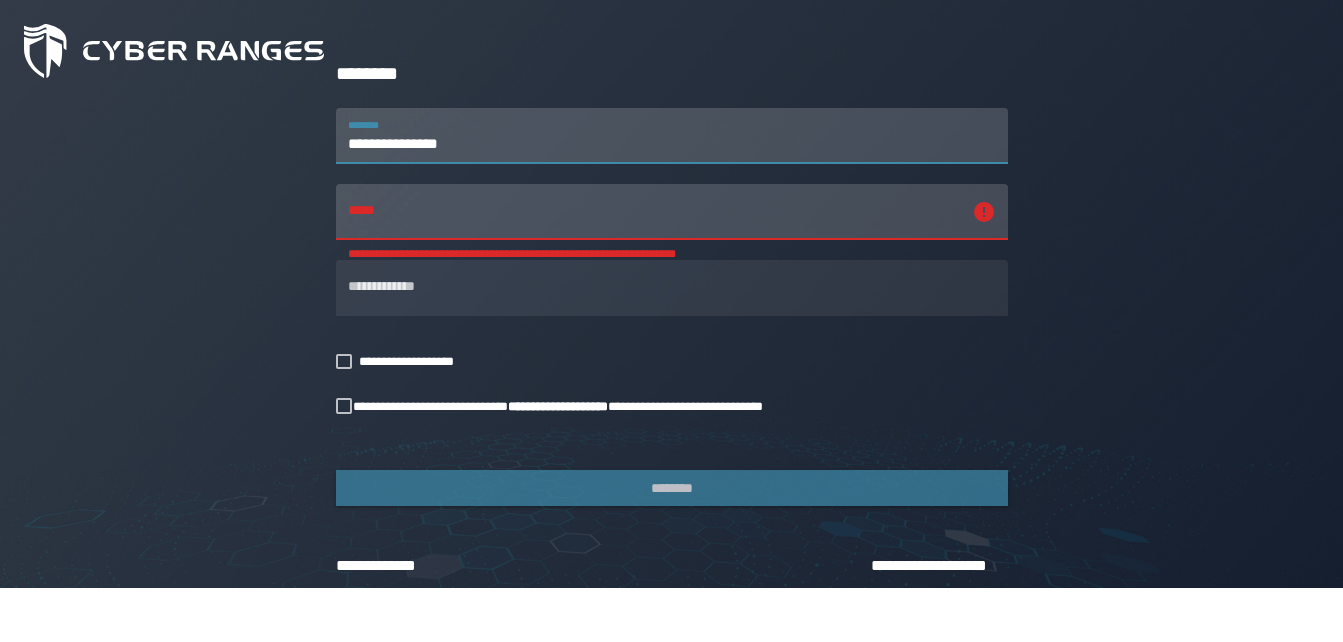drag, startPoint x: 464, startPoint y: 147, endPoint x: 486, endPoint y: 147, distance: 22 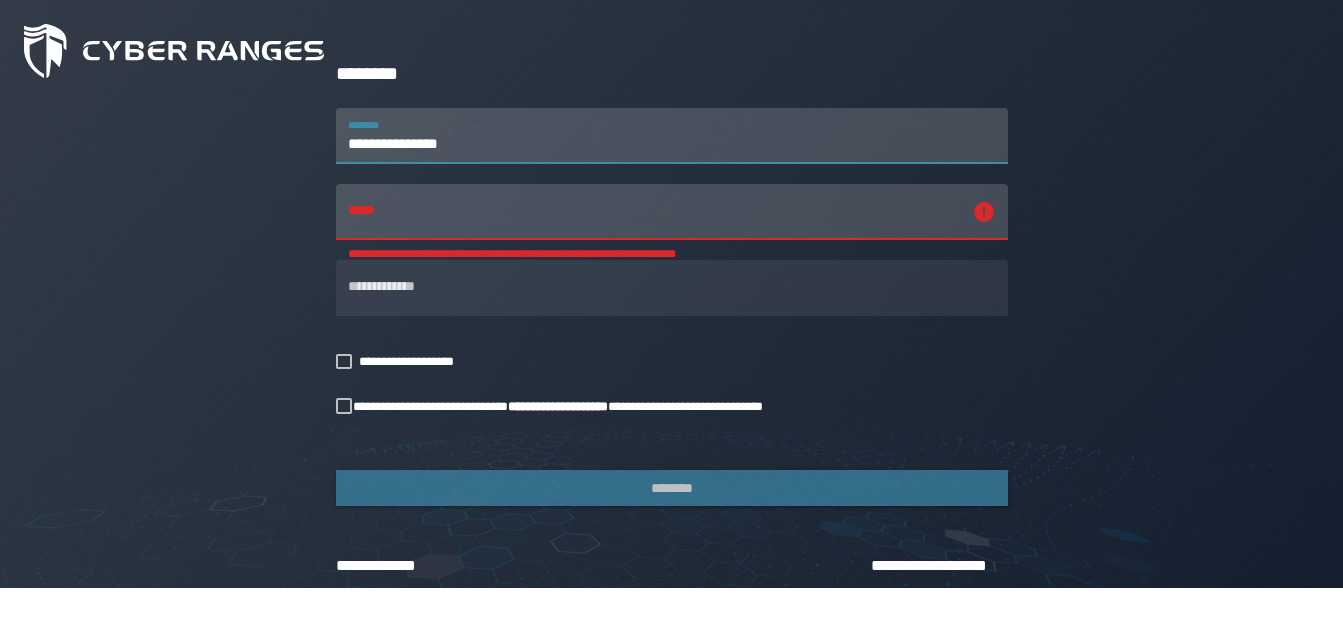 type on "**********" 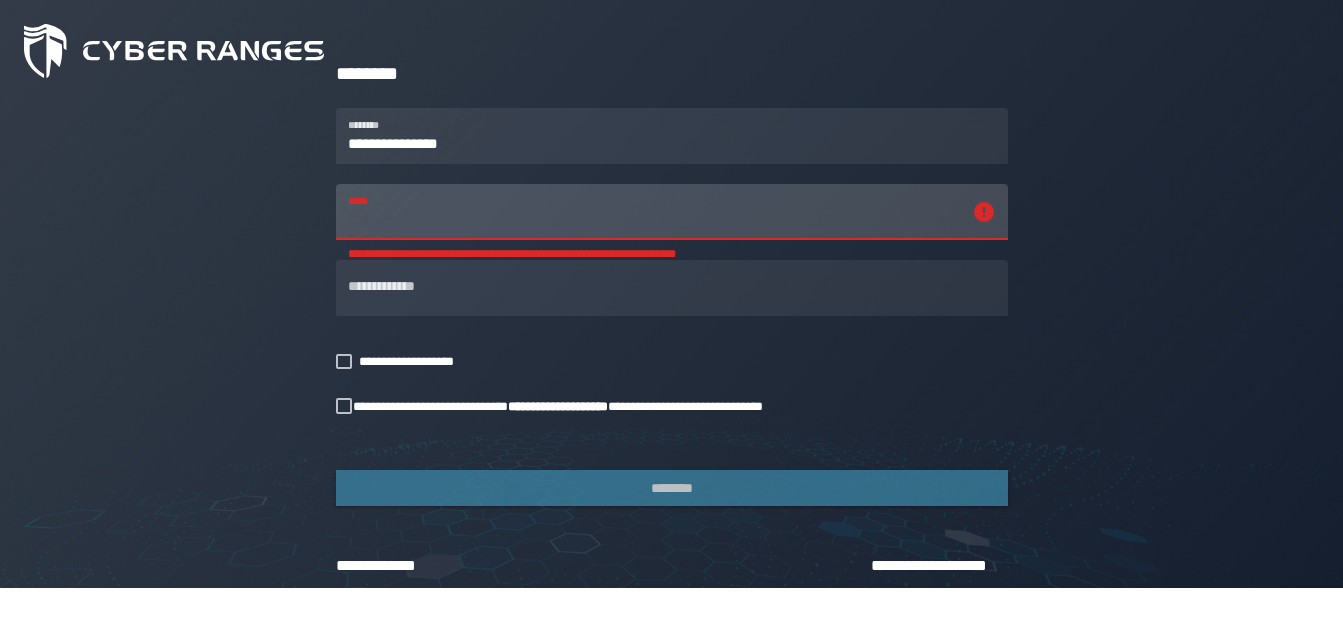 click on "**********" at bounding box center [654, 212] 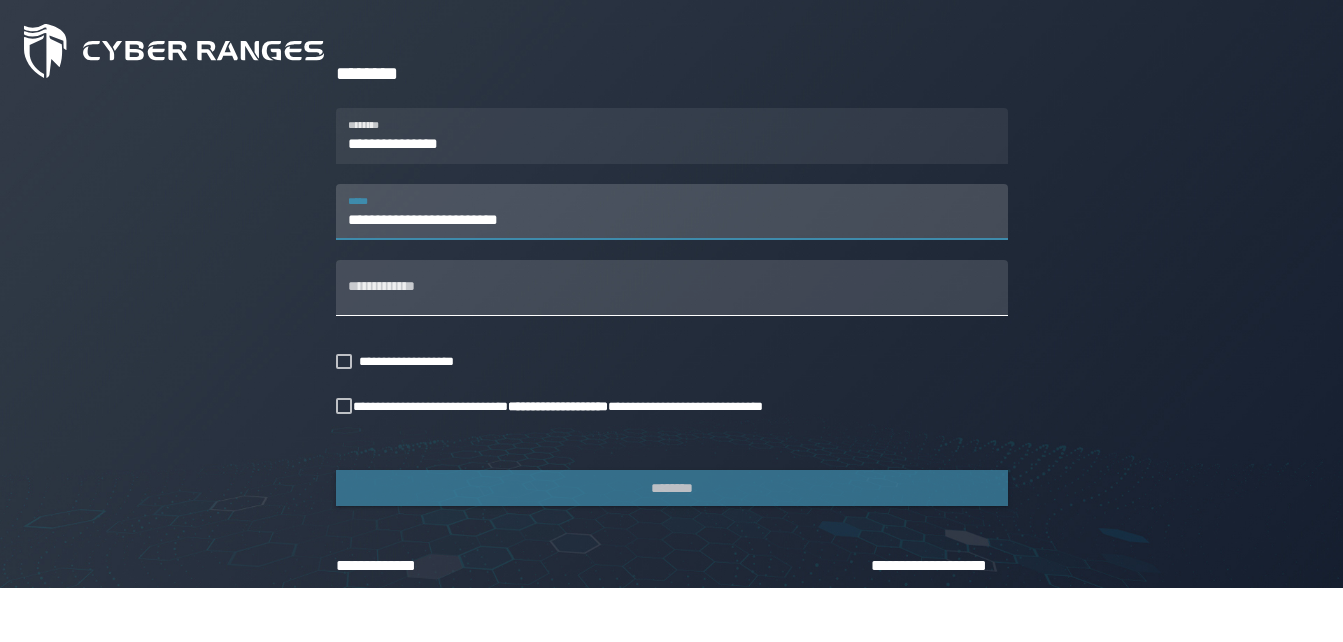 type on "**********" 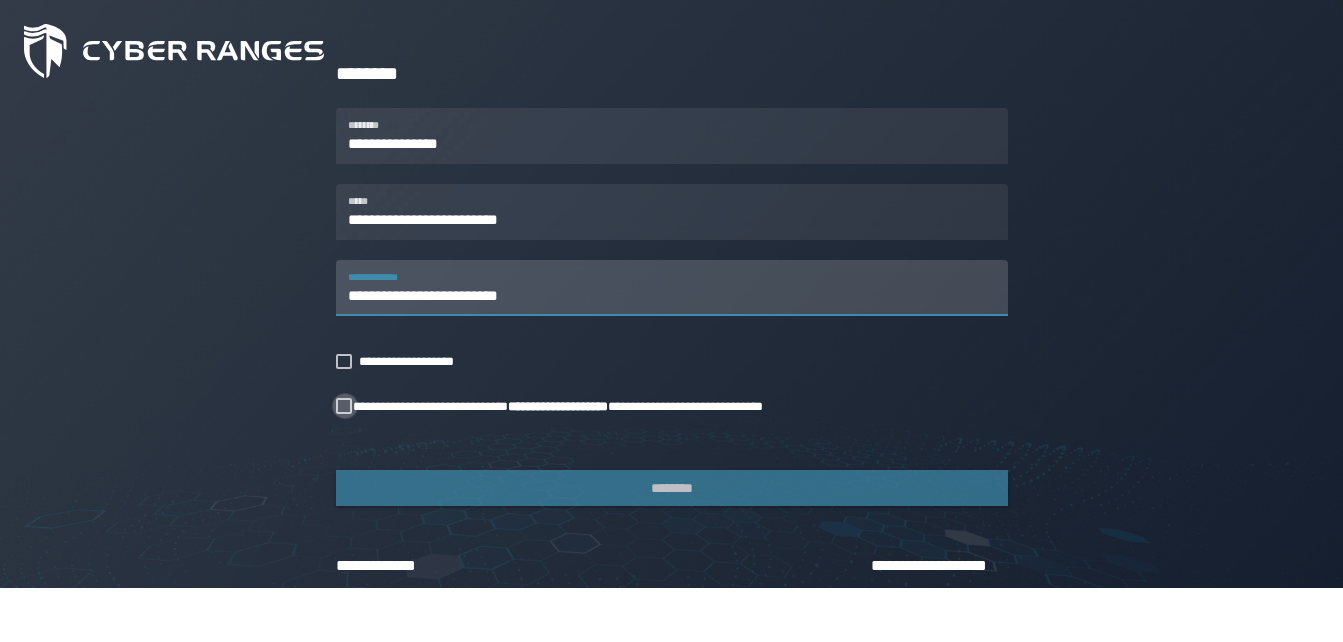 type on "**********" 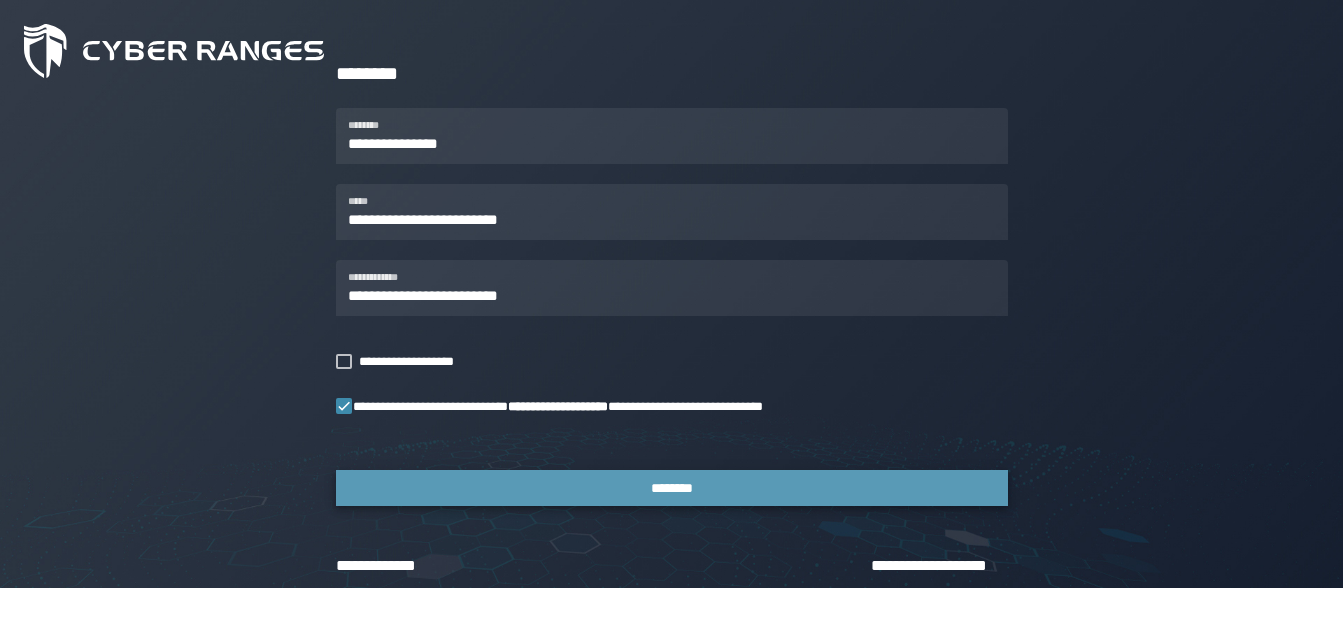 click on "********" at bounding box center [672, 488] 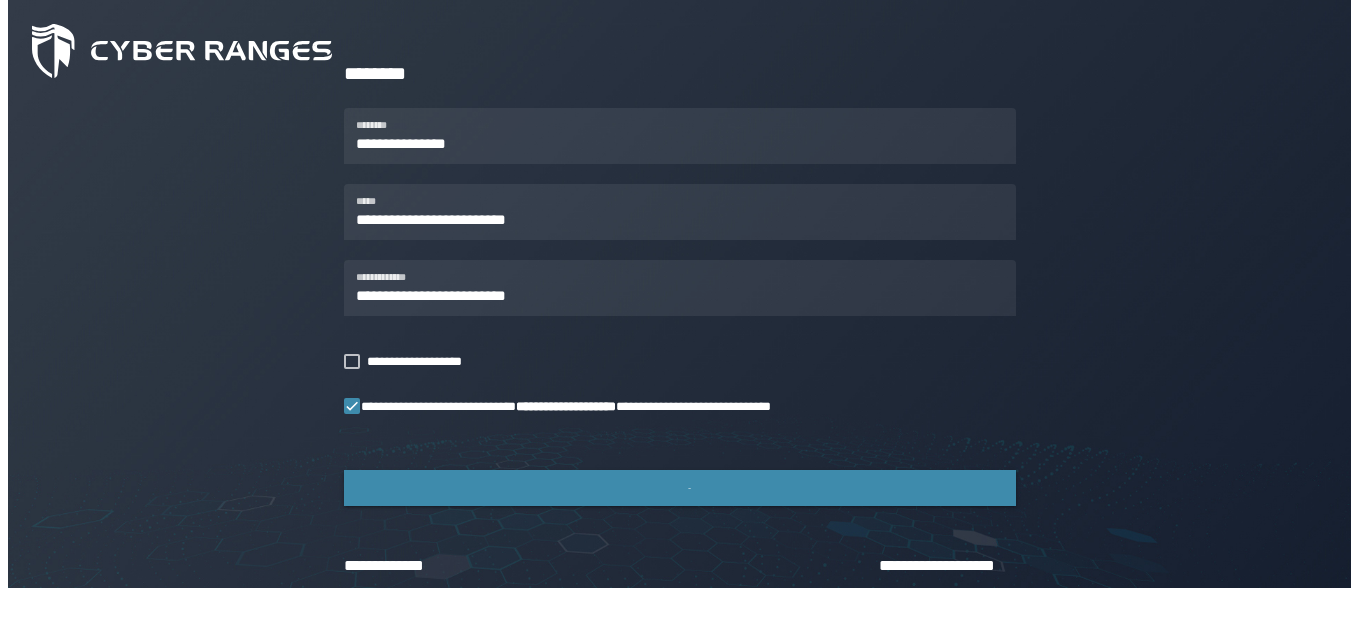 scroll, scrollTop: 0, scrollLeft: 0, axis: both 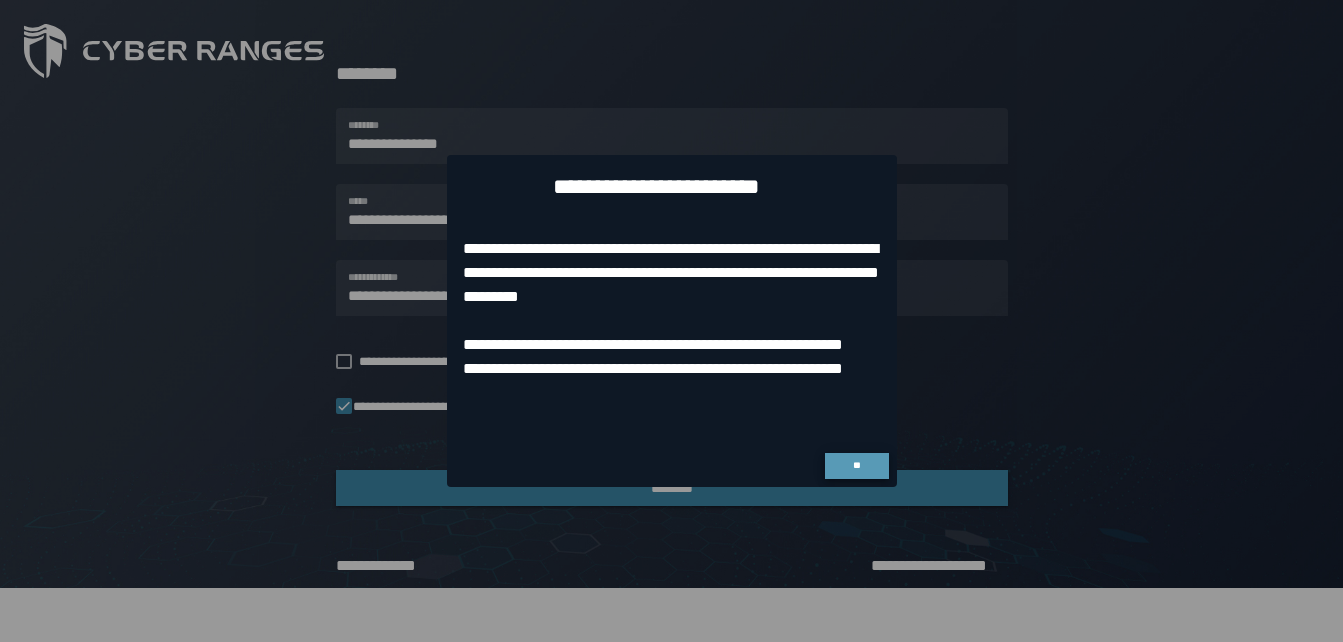 click on "**" at bounding box center [856, 465] 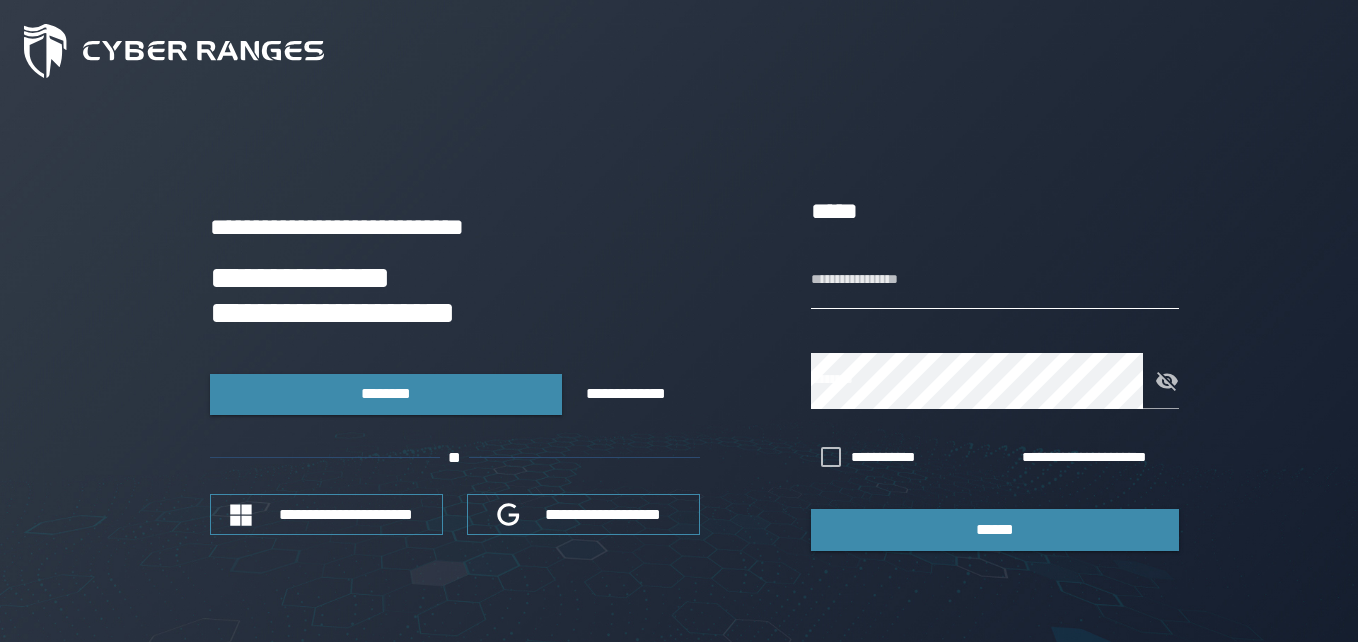click on "**********" at bounding box center (995, 281) 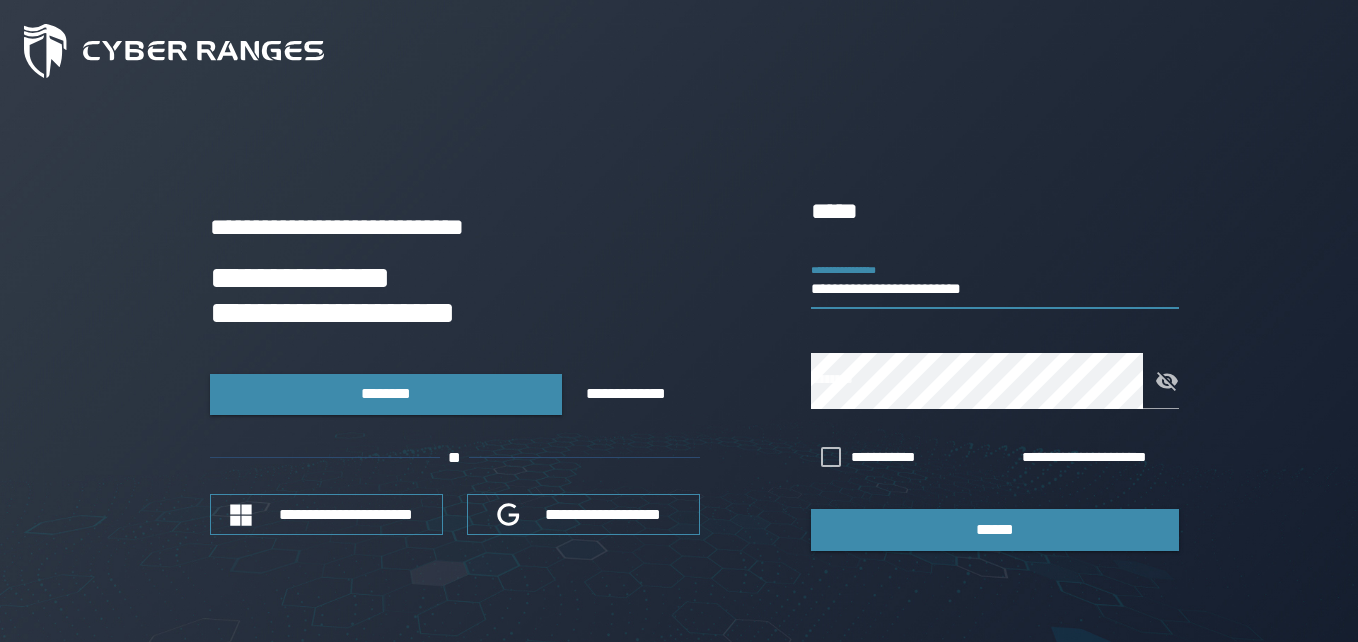 type on "**********" 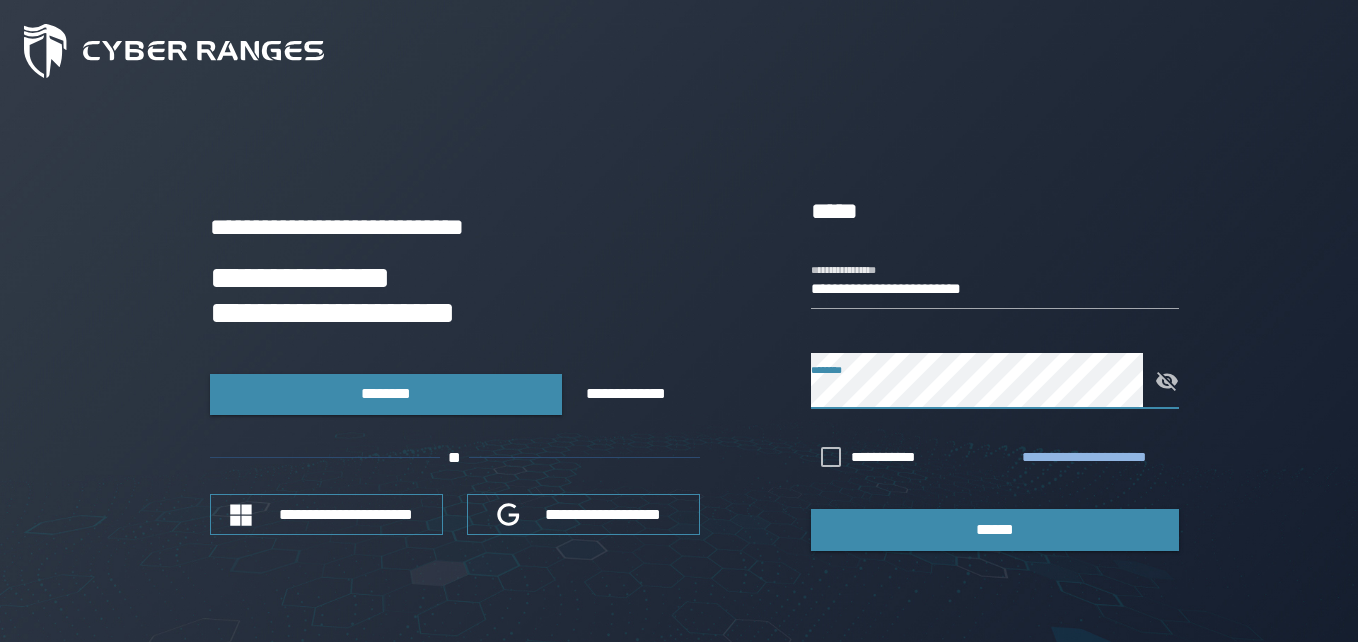 click on "**********" at bounding box center [1096, 458] 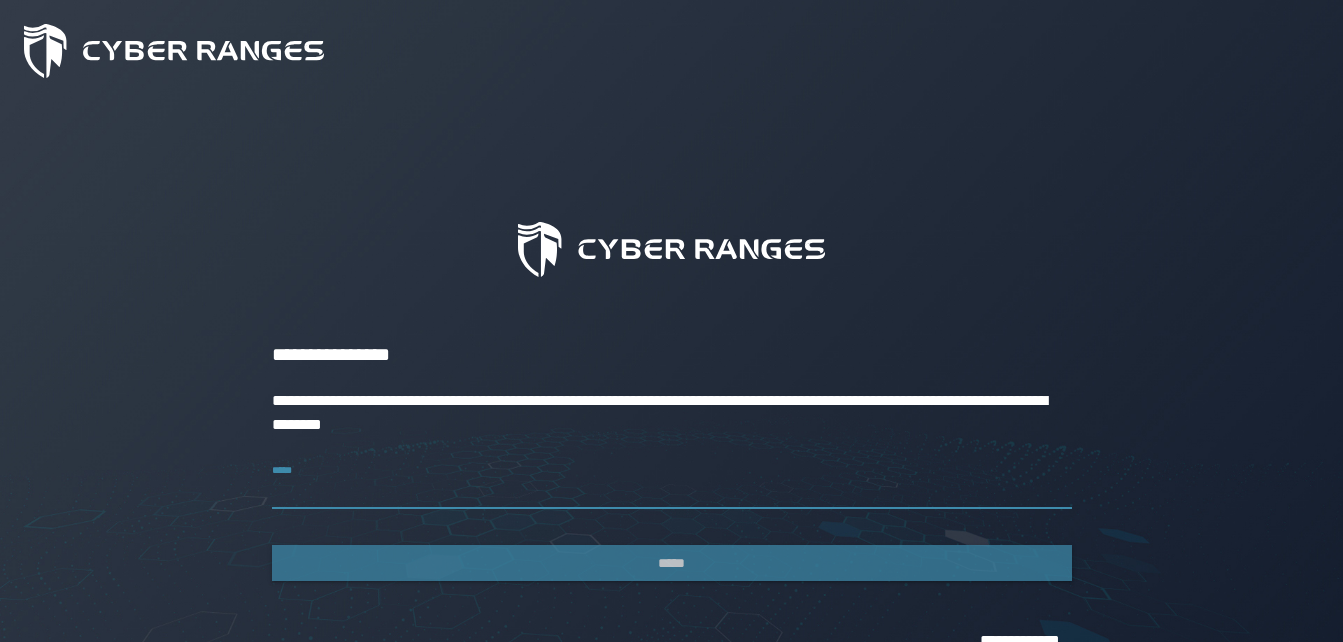 click on "*****" at bounding box center [672, 481] 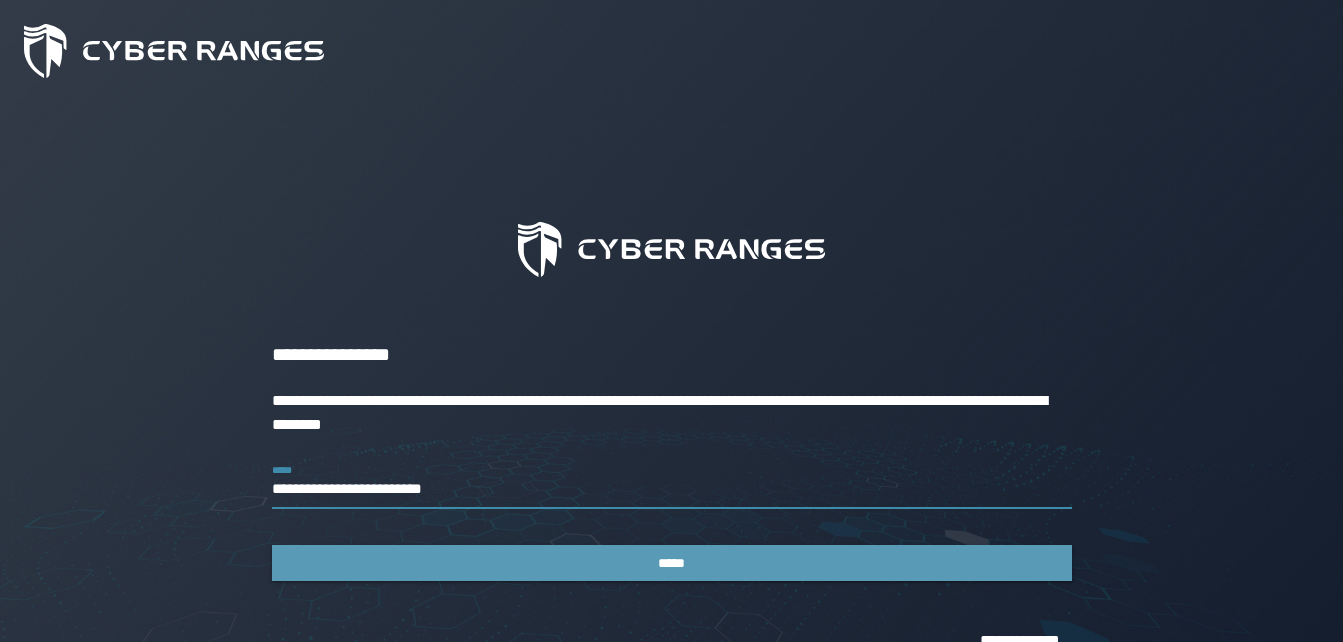 type on "**********" 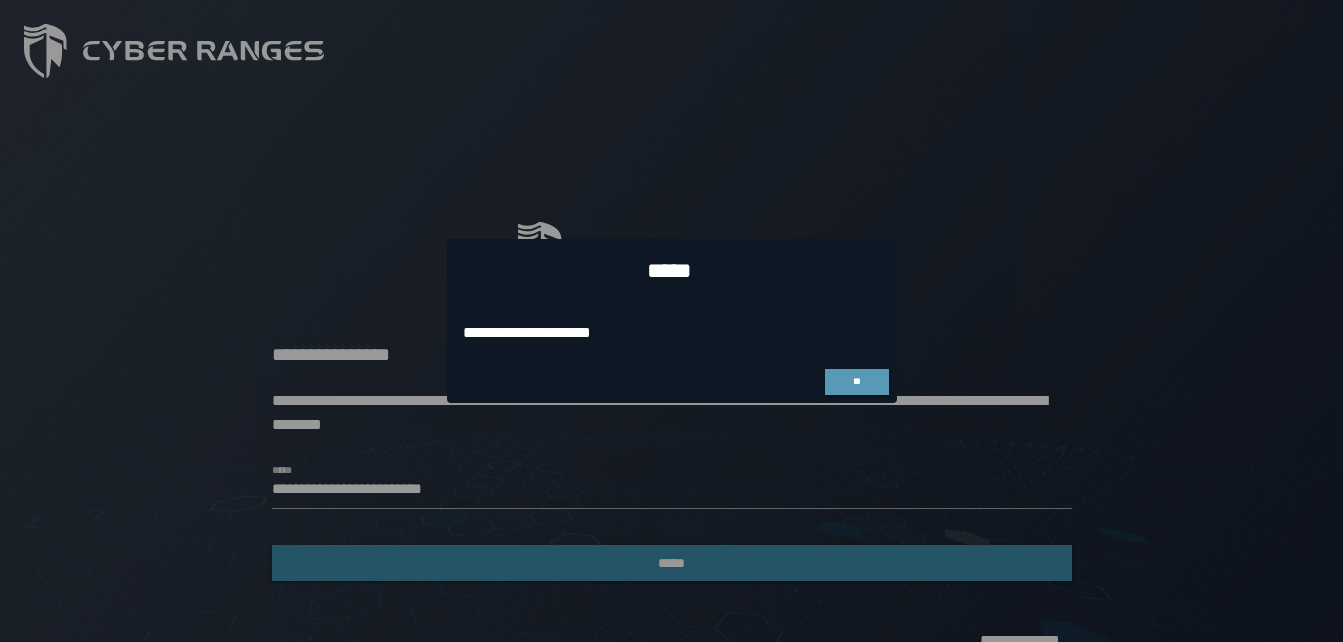 click on "**" at bounding box center [857, 382] 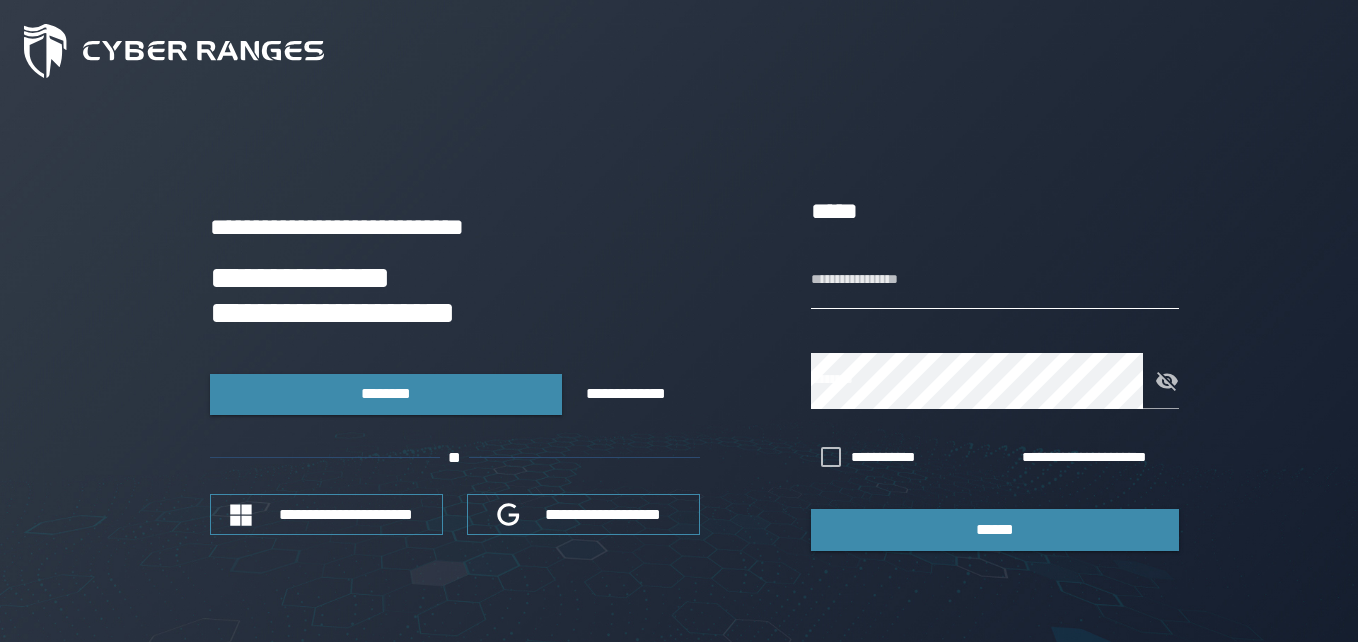 click on "**********" at bounding box center [995, 281] 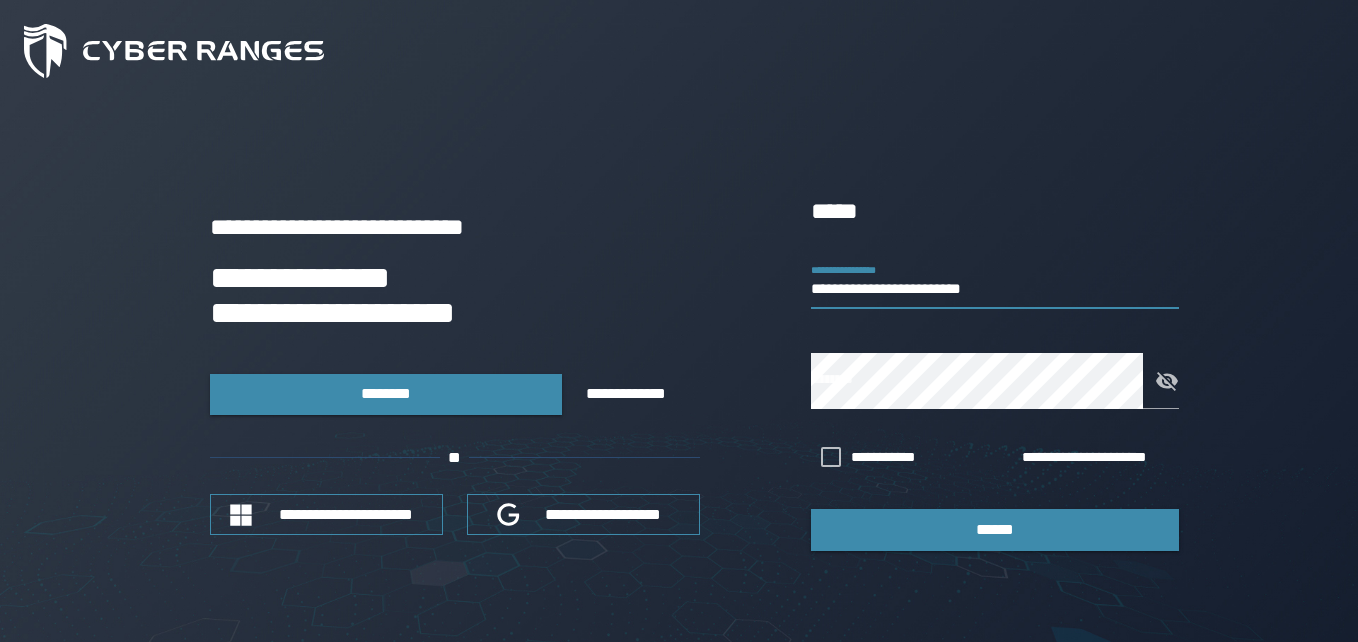 type on "**********" 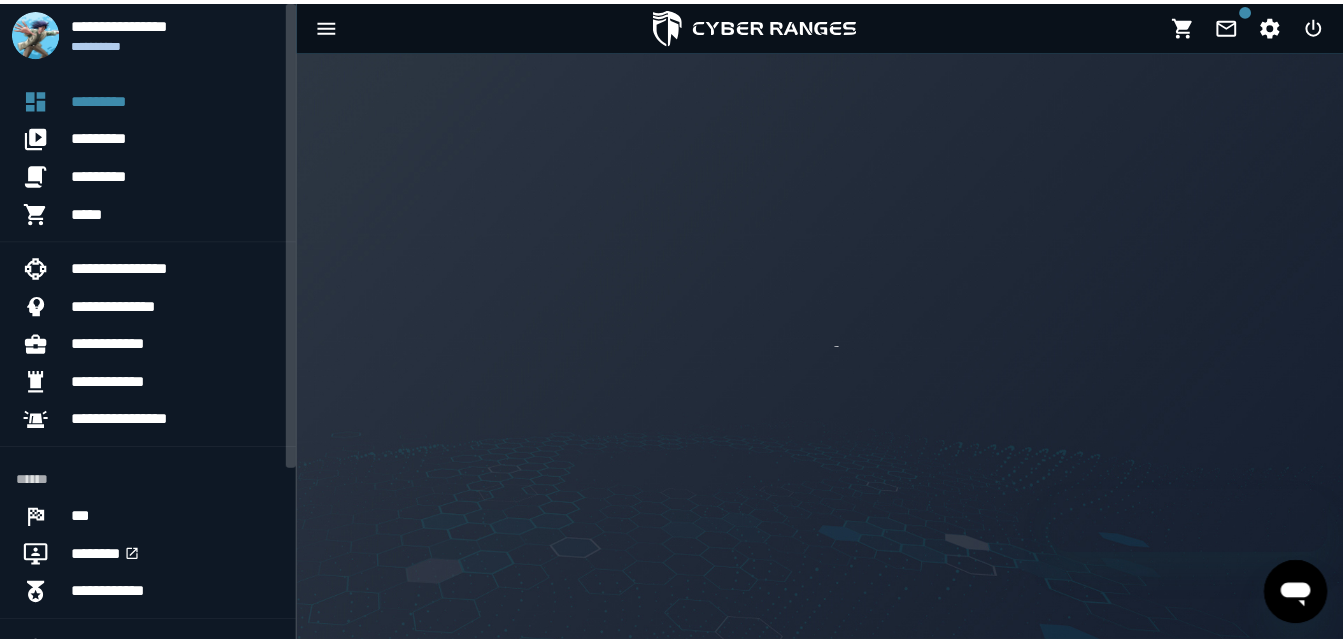scroll, scrollTop: 0, scrollLeft: 0, axis: both 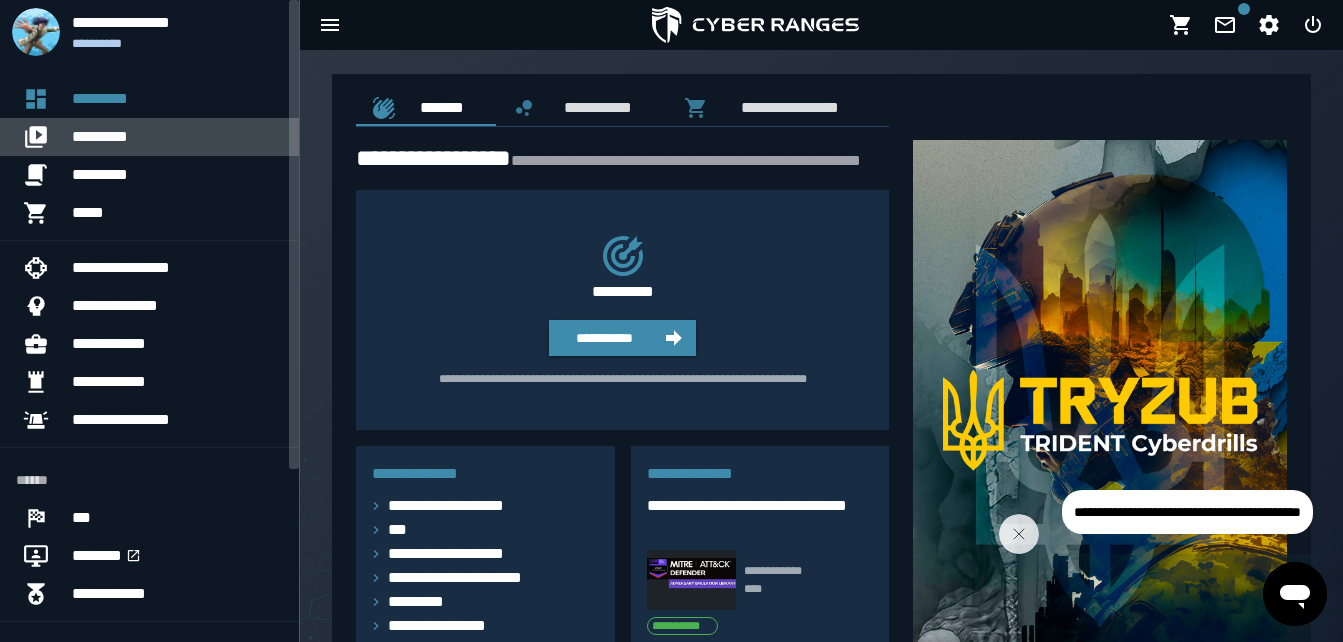 click on "*********" at bounding box center [177, 137] 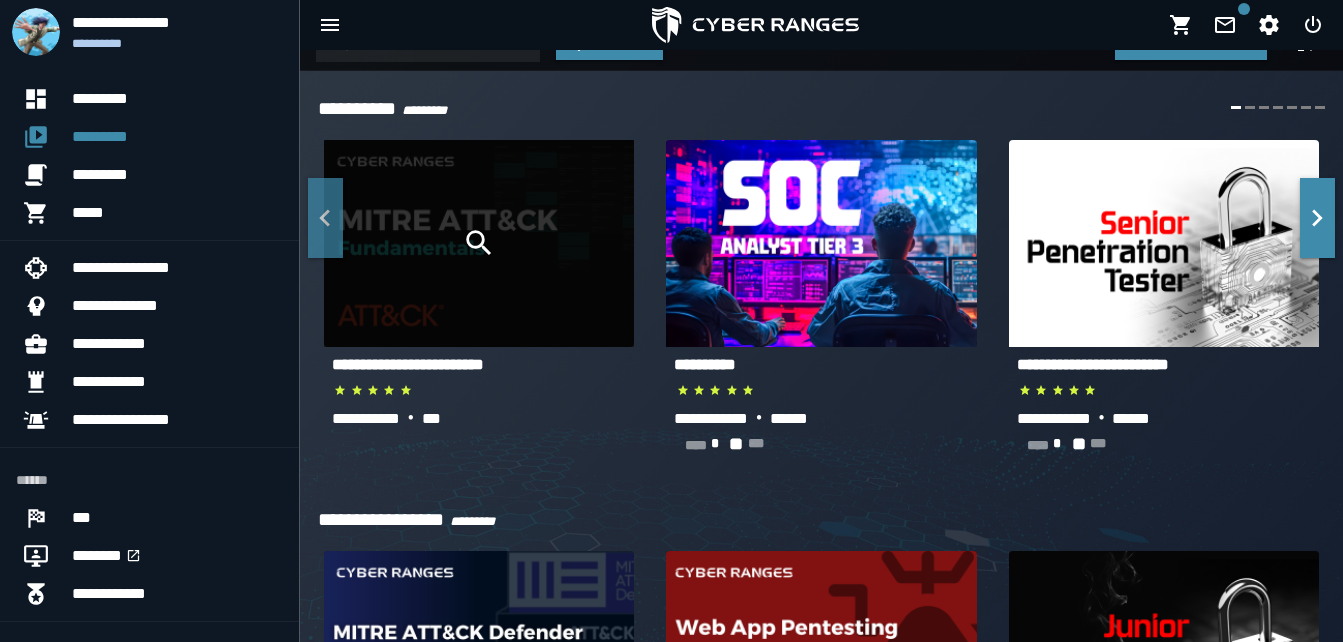 scroll, scrollTop: 0, scrollLeft: 0, axis: both 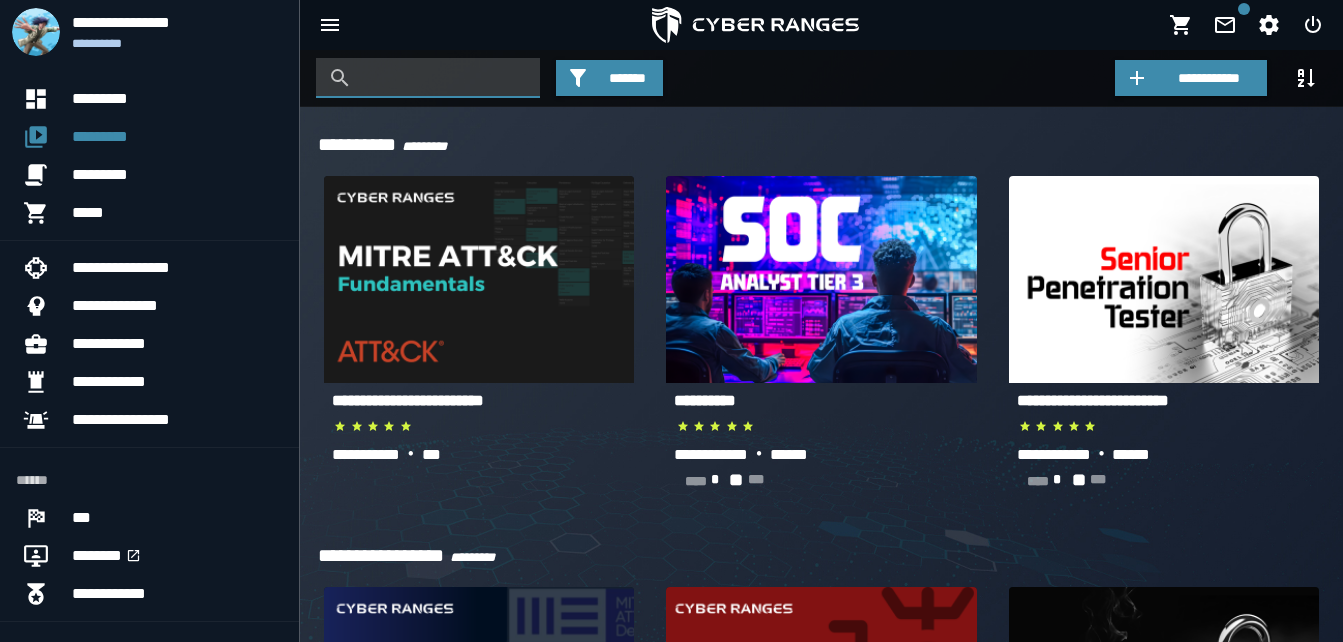 click at bounding box center [443, 78] 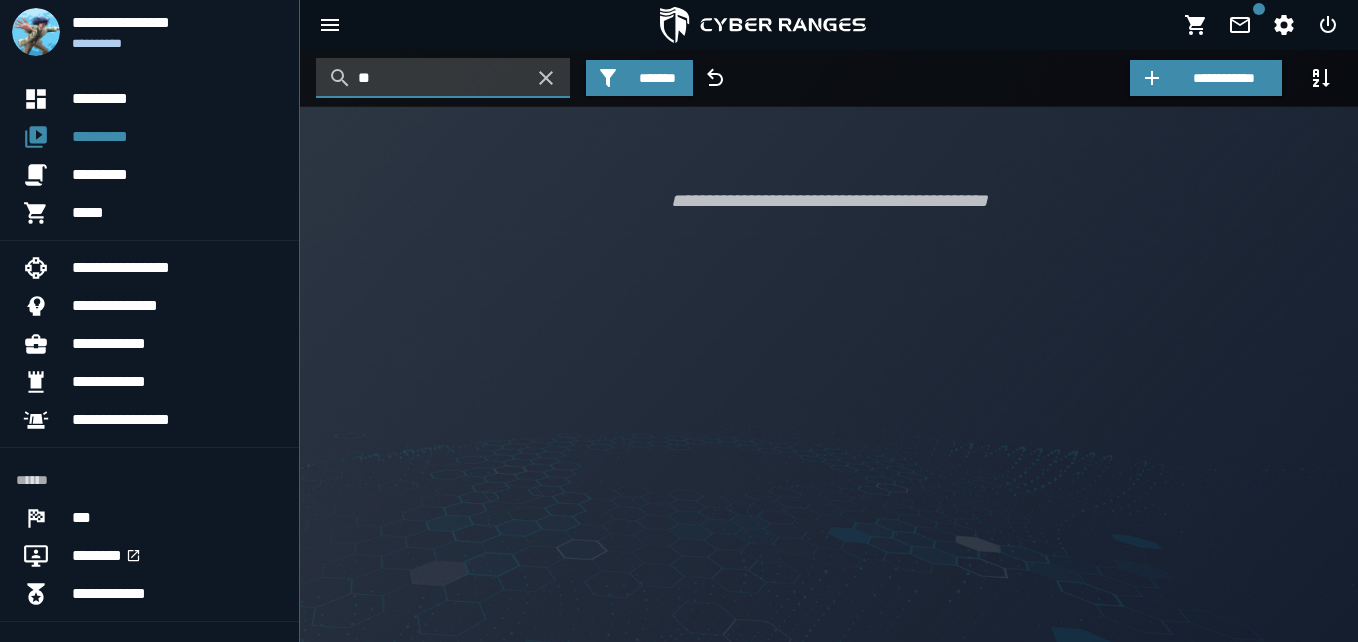 type on "*" 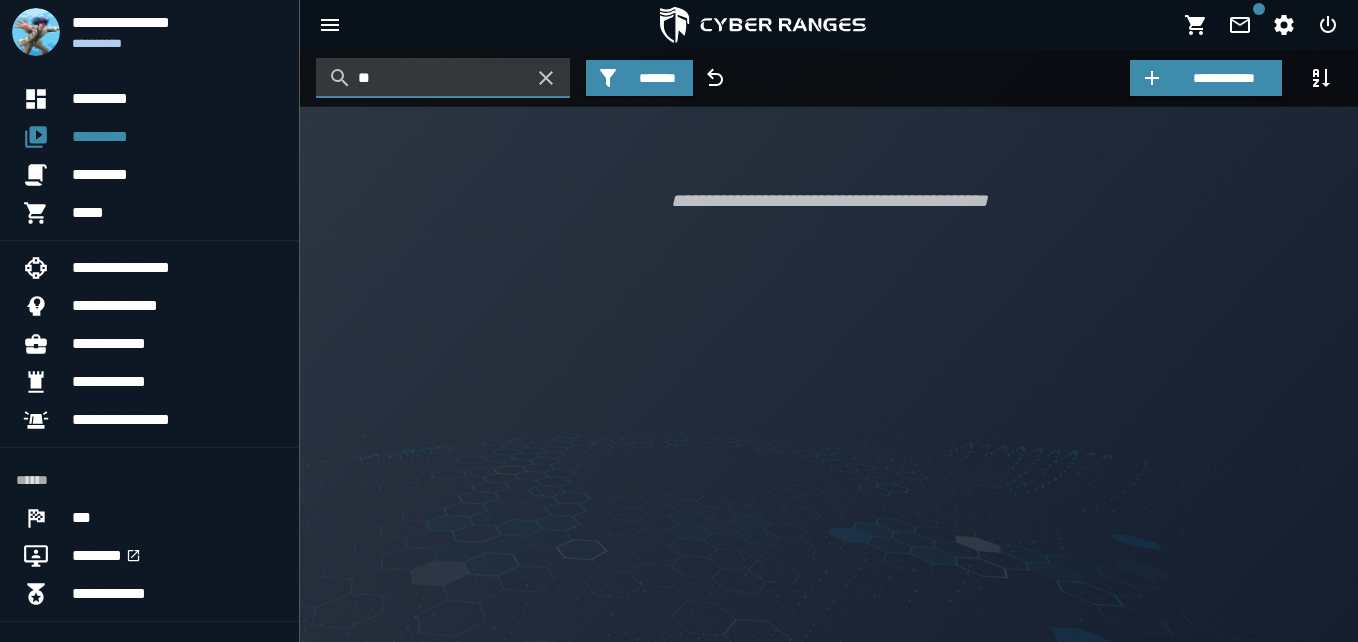 type on "*" 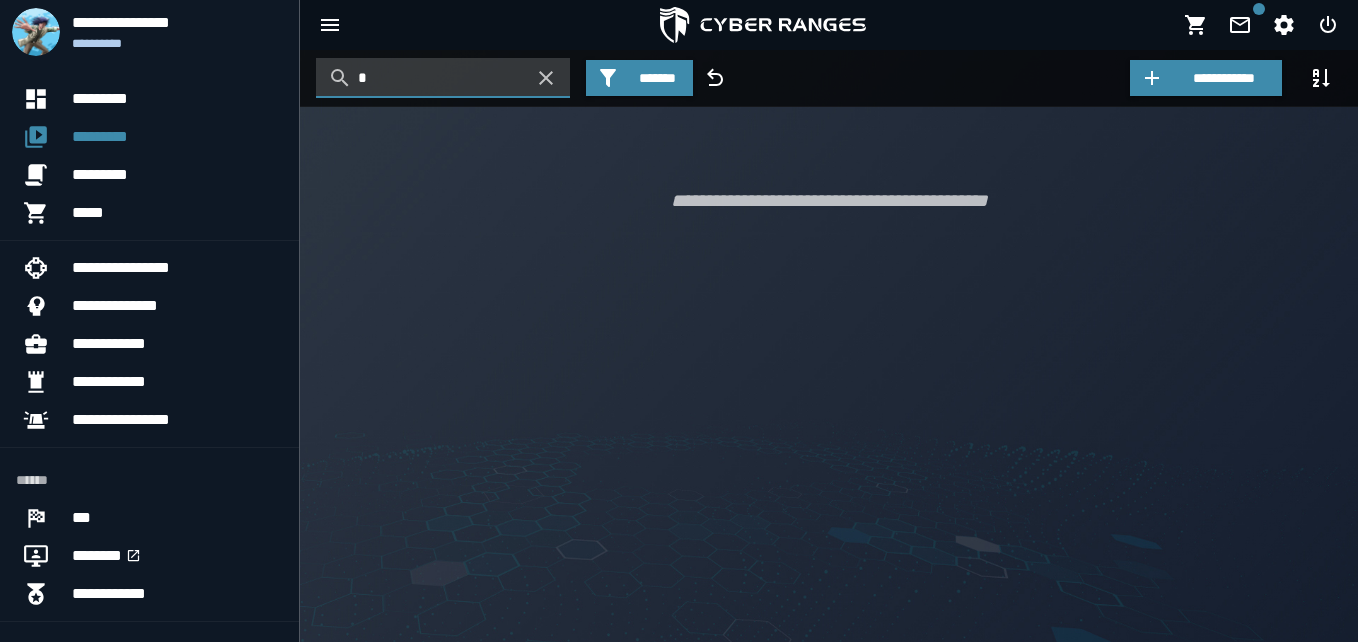 type 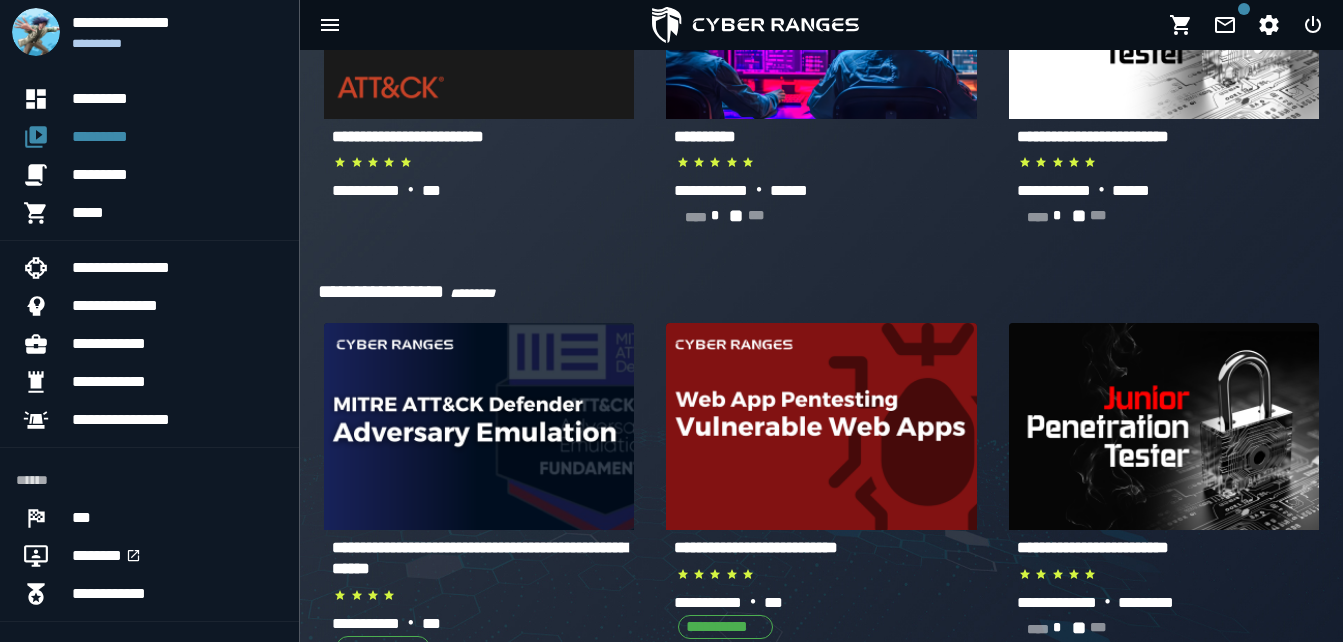 scroll, scrollTop: 300, scrollLeft: 0, axis: vertical 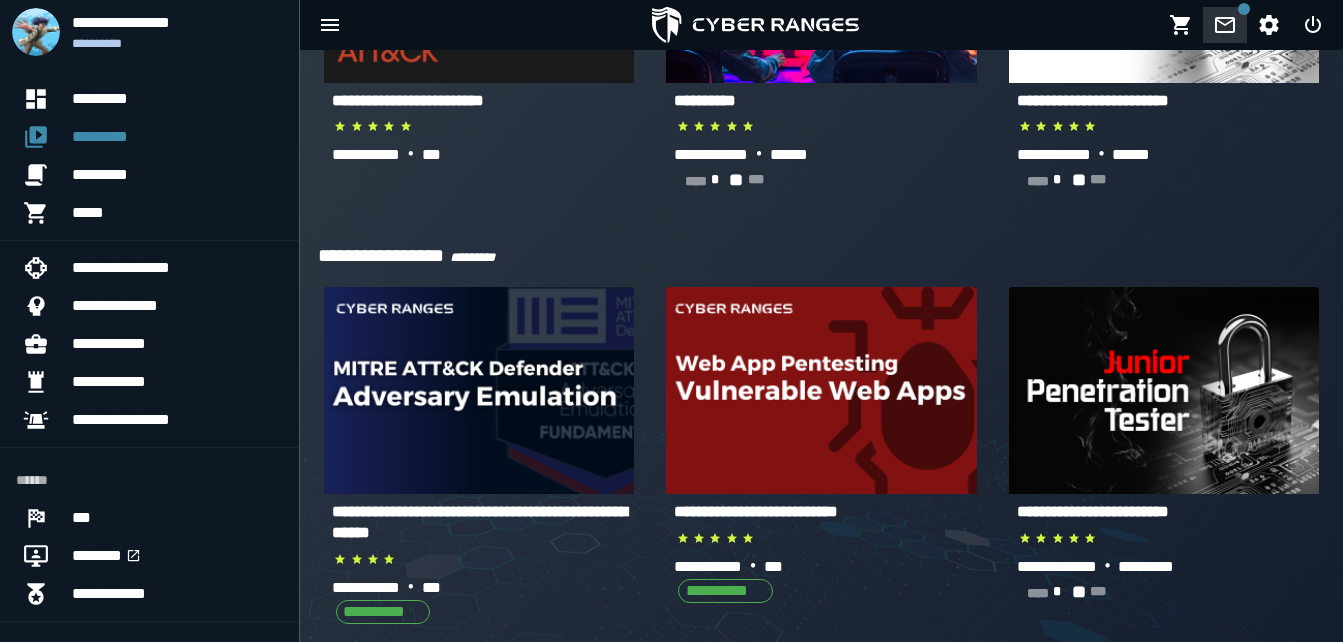 click 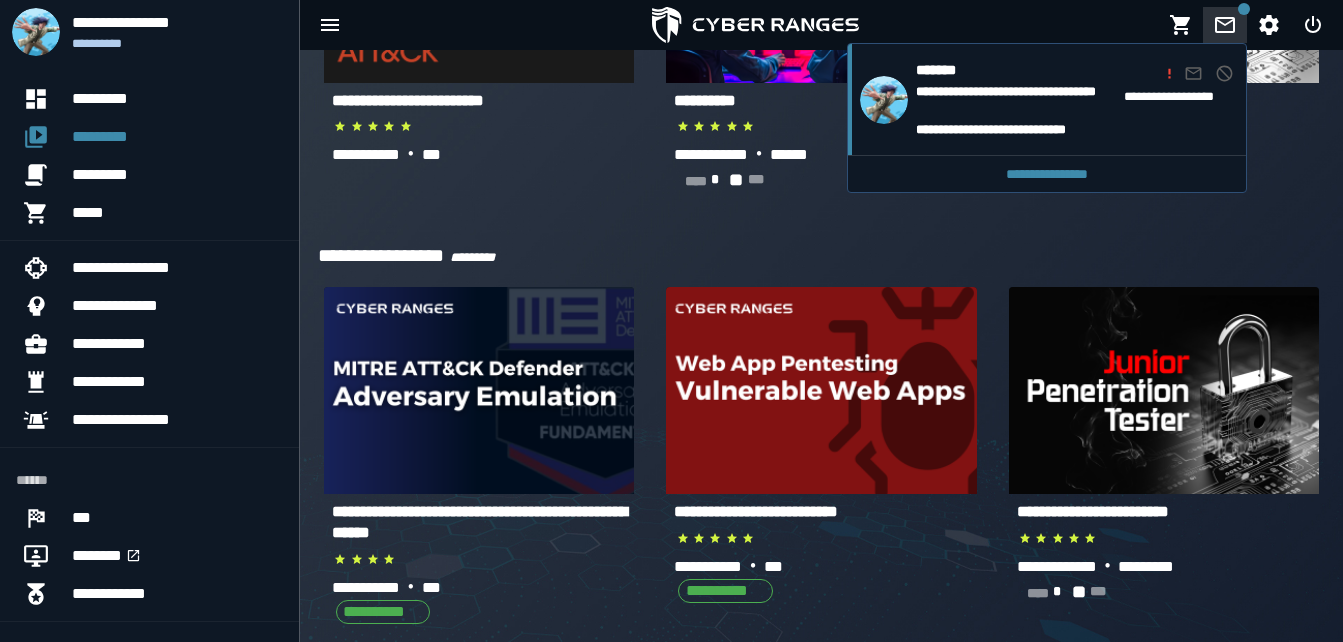 click 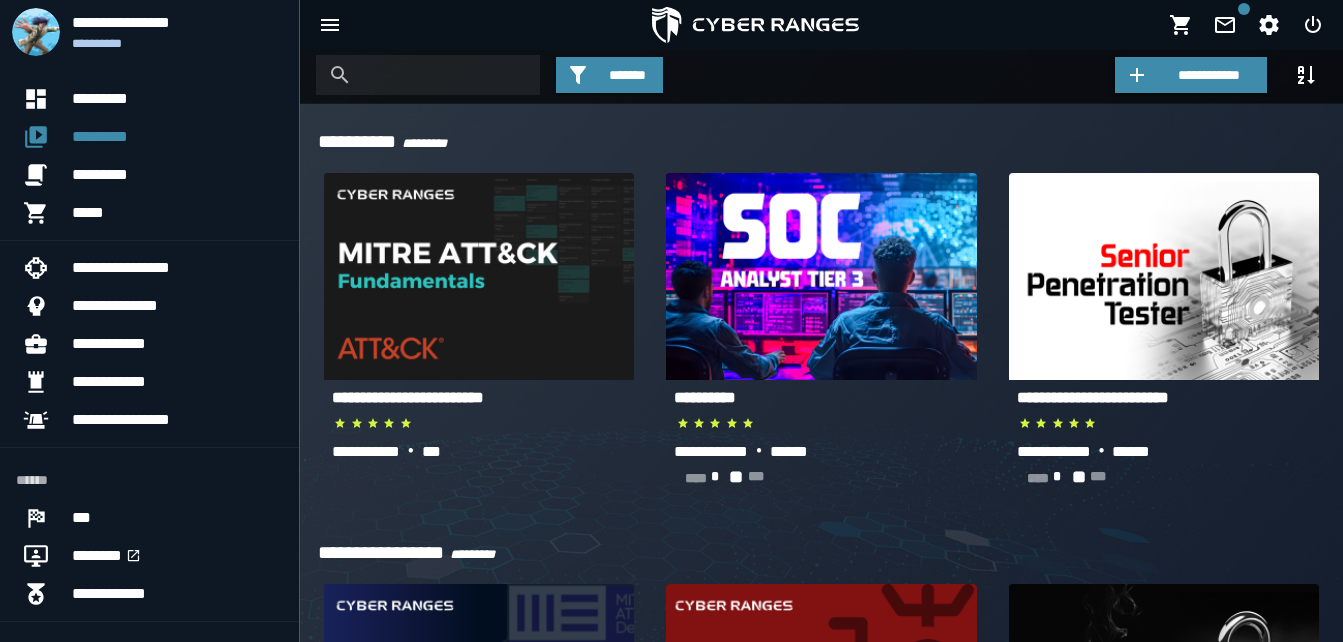 scroll, scrollTop: 0, scrollLeft: 0, axis: both 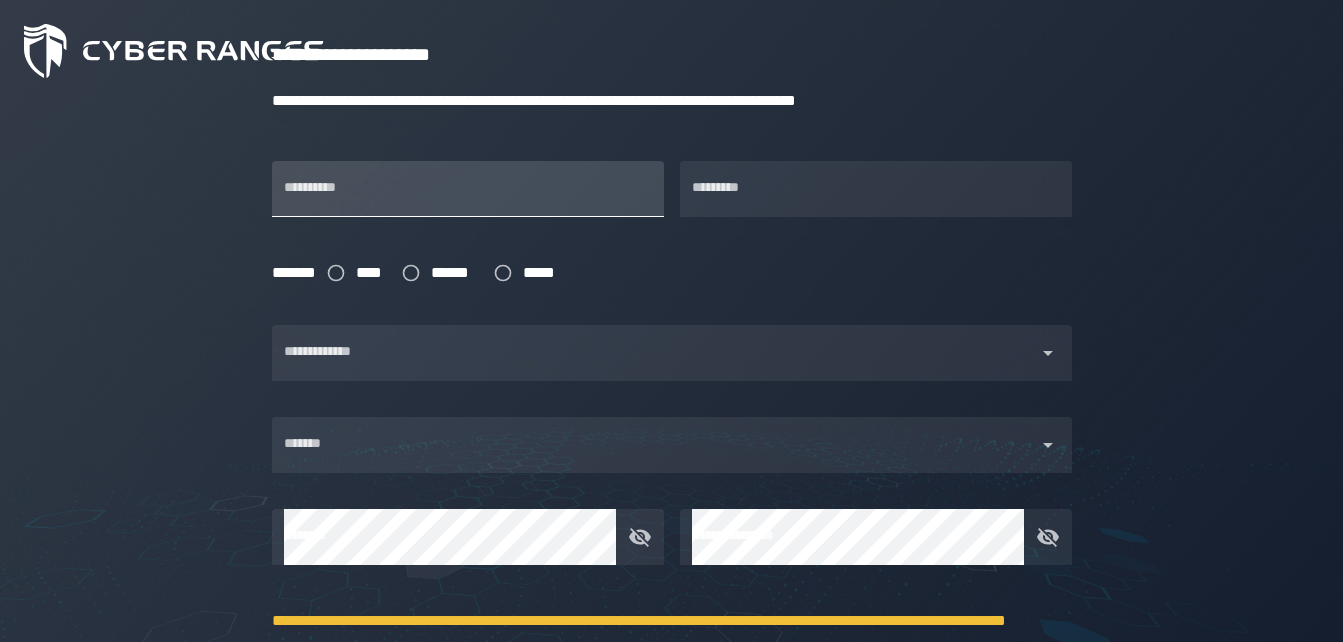 click on "**********" at bounding box center [468, 189] 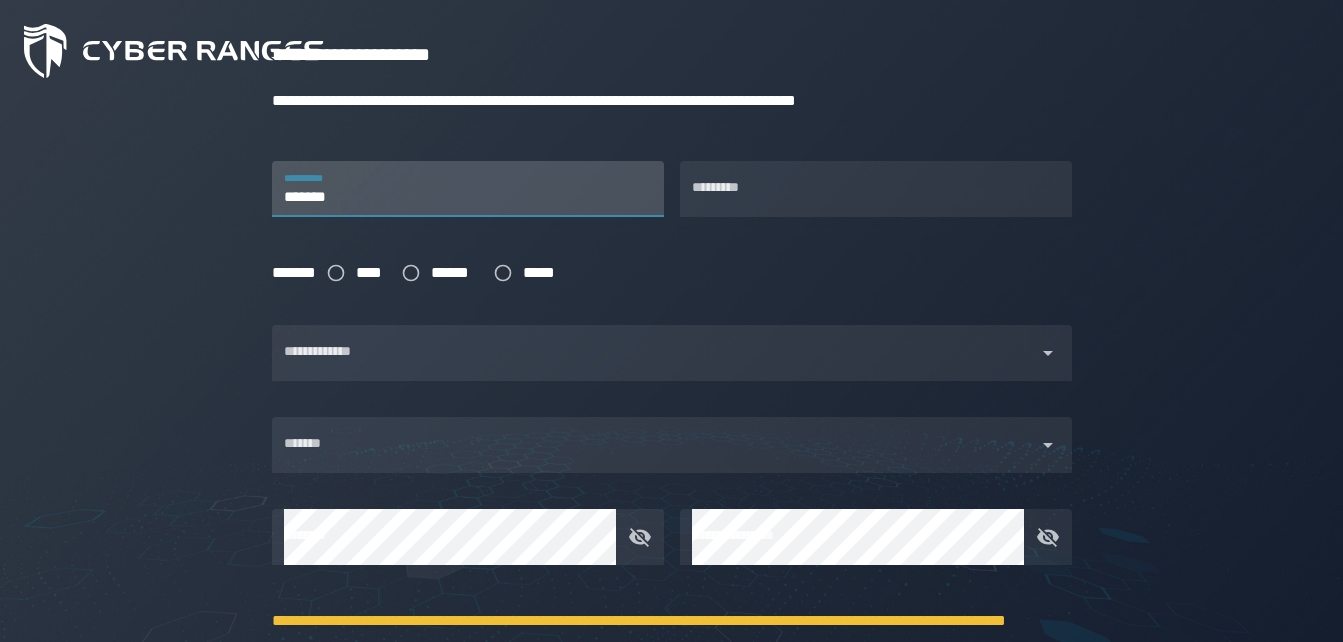 type on "*******" 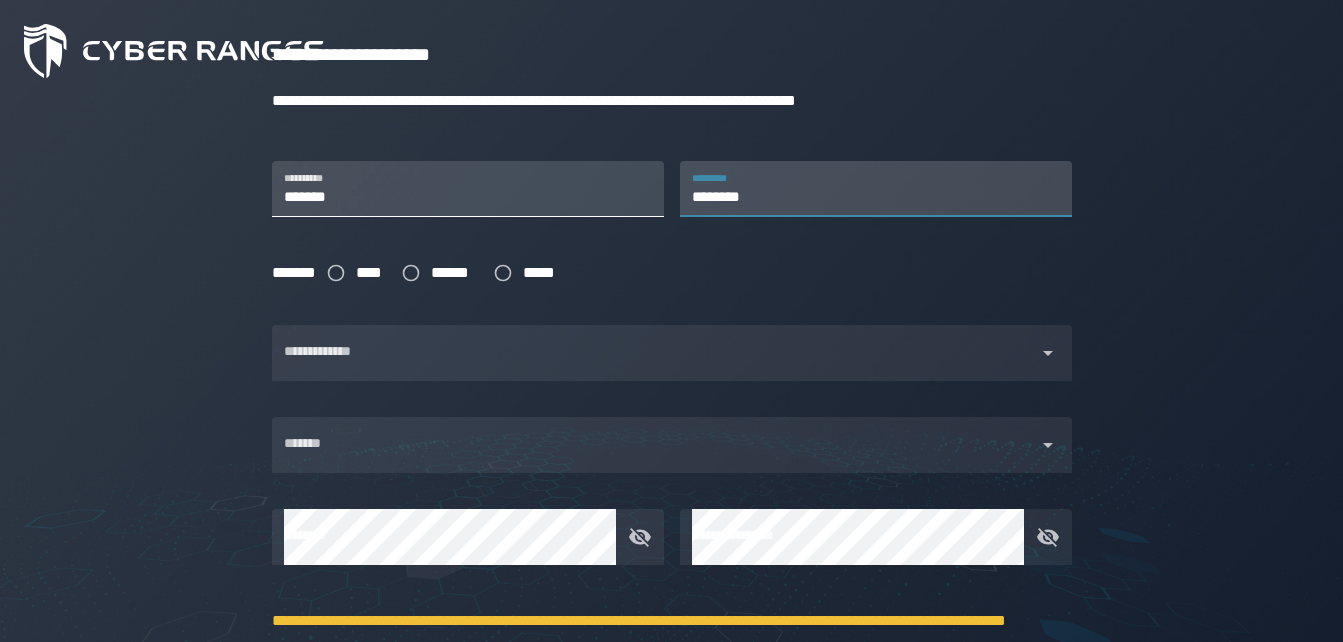 type on "********" 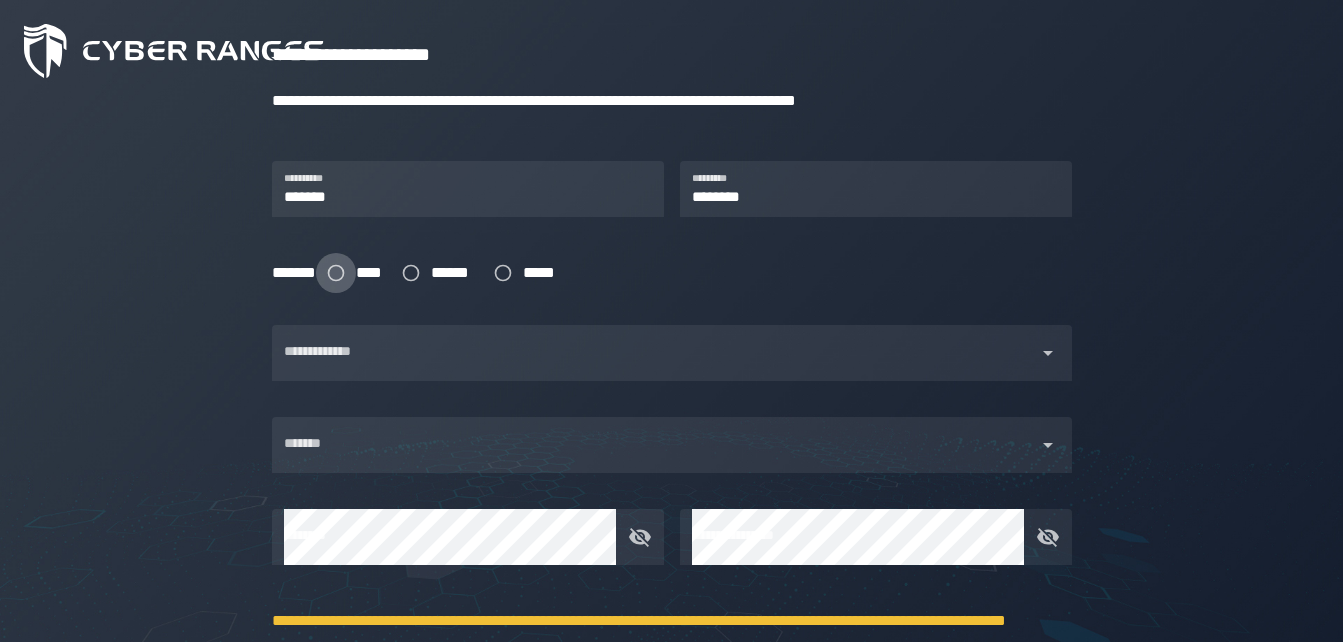 click 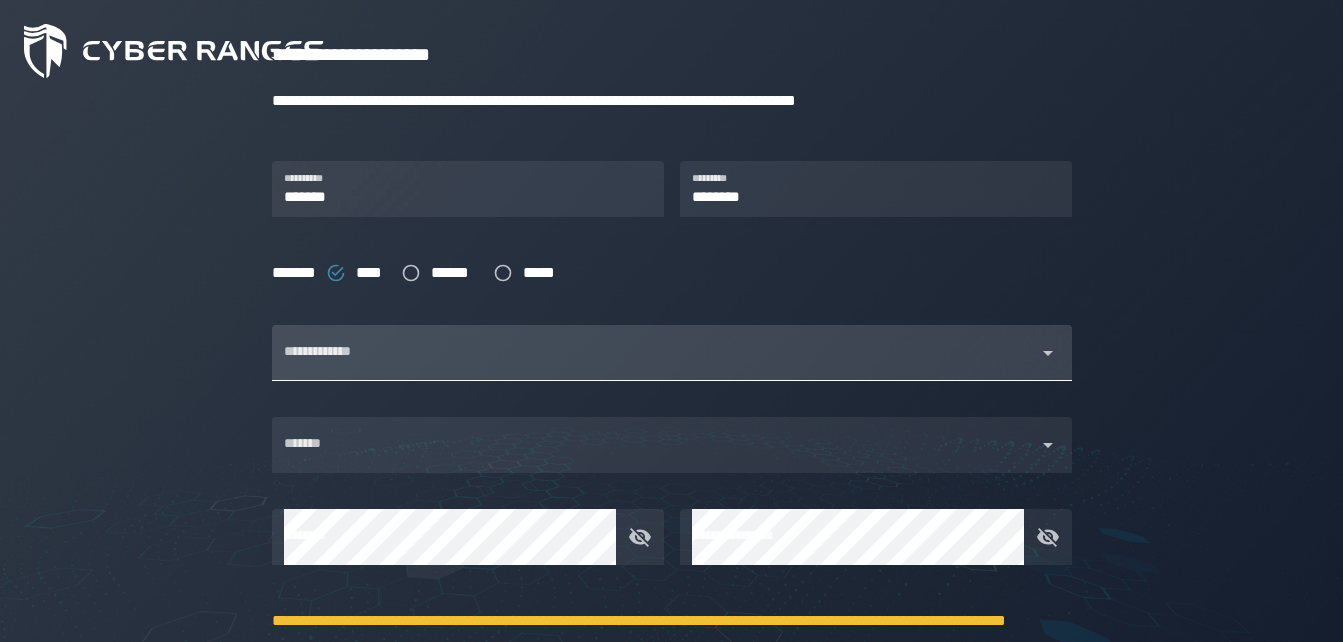 click at bounding box center [654, 365] 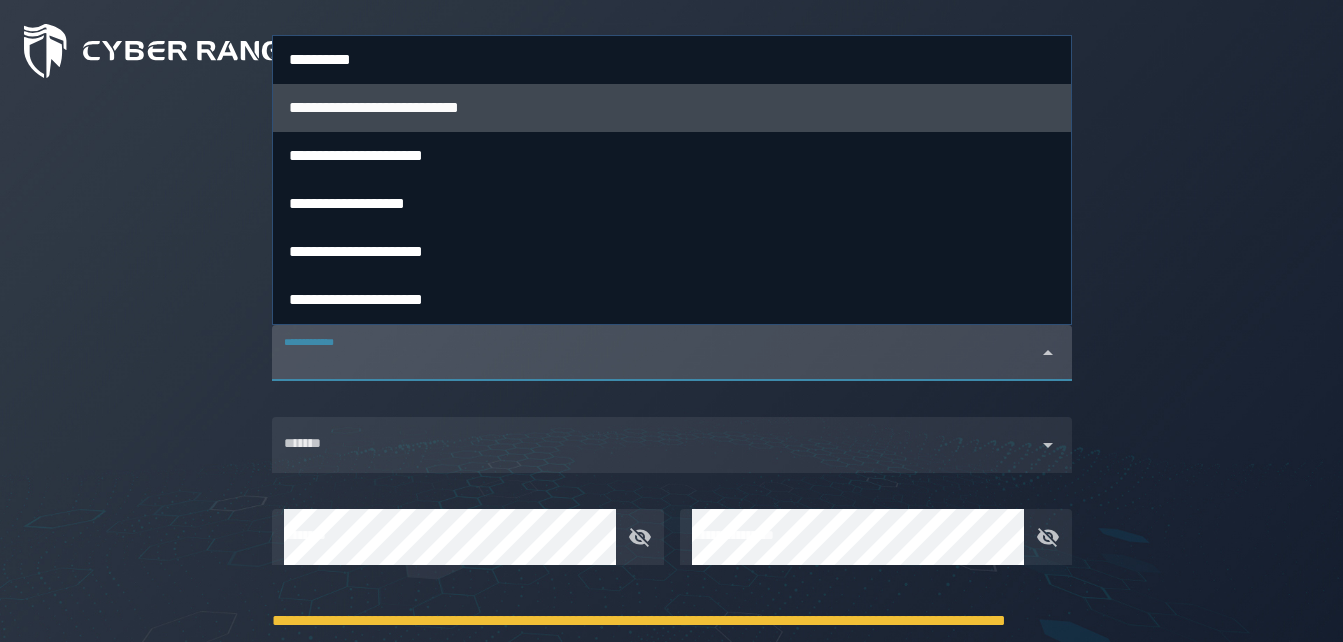 click on "**********" at bounding box center [374, 107] 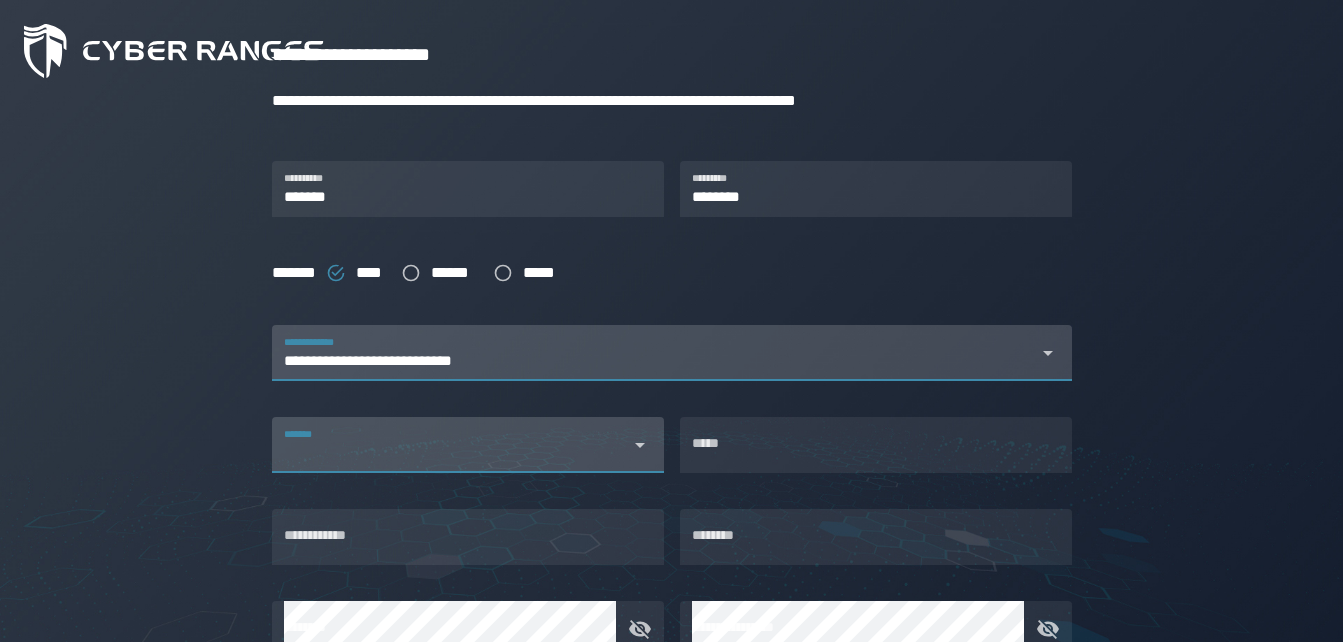 click on "*******" at bounding box center [450, 453] 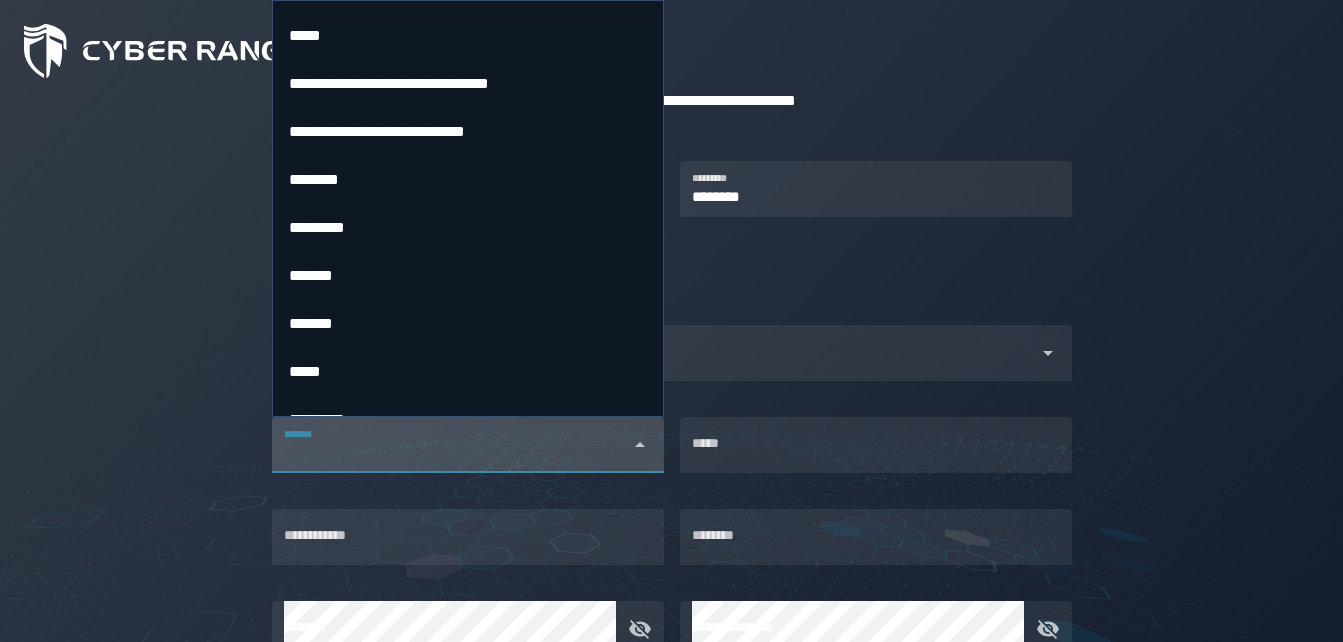scroll, scrollTop: 4800, scrollLeft: 0, axis: vertical 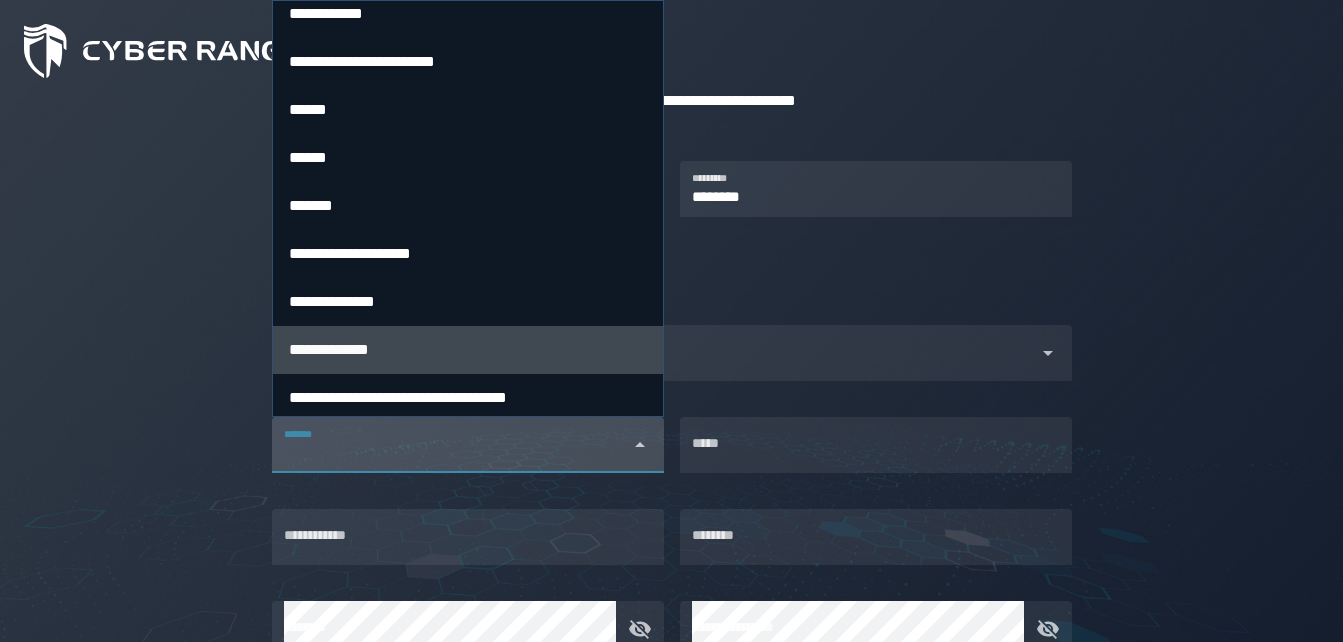 click on "**********" at bounding box center (468, 349) 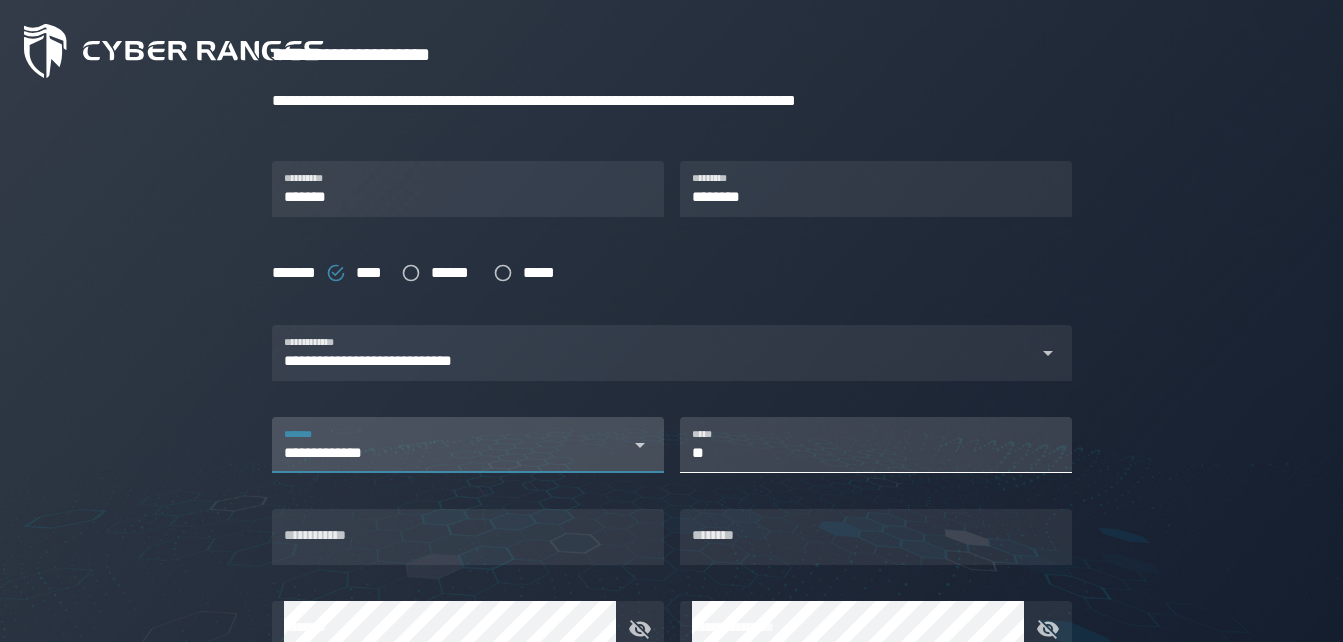 click on "**" at bounding box center (876, 445) 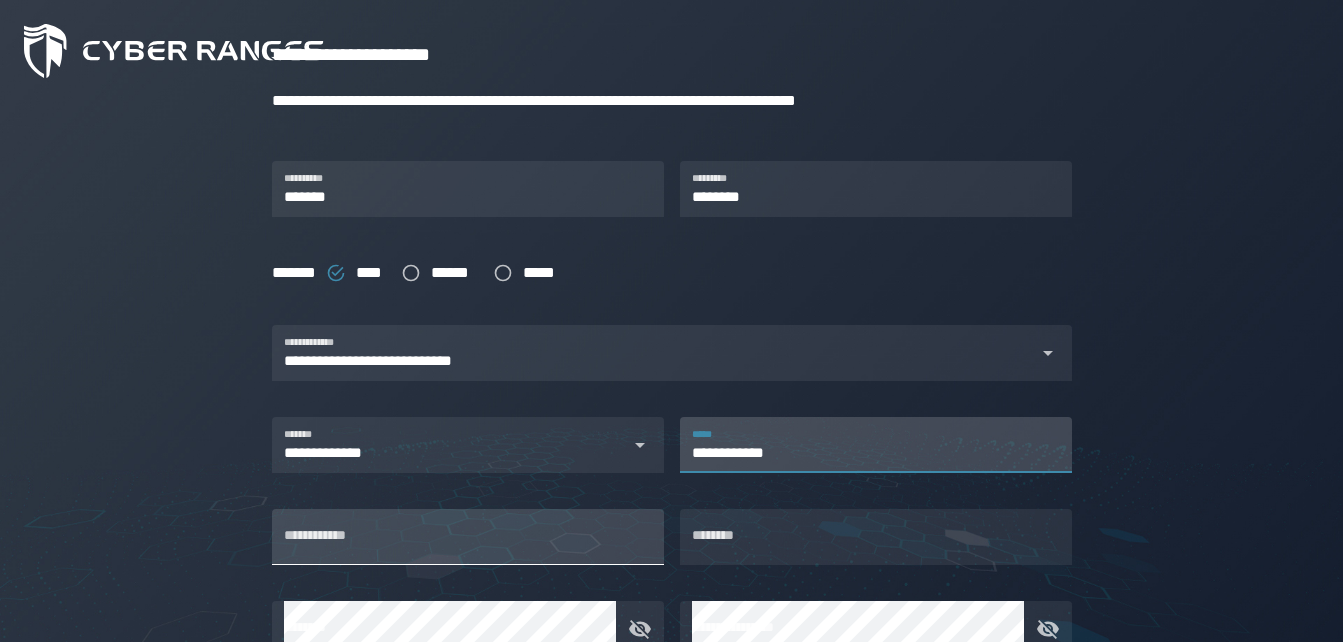 type on "**********" 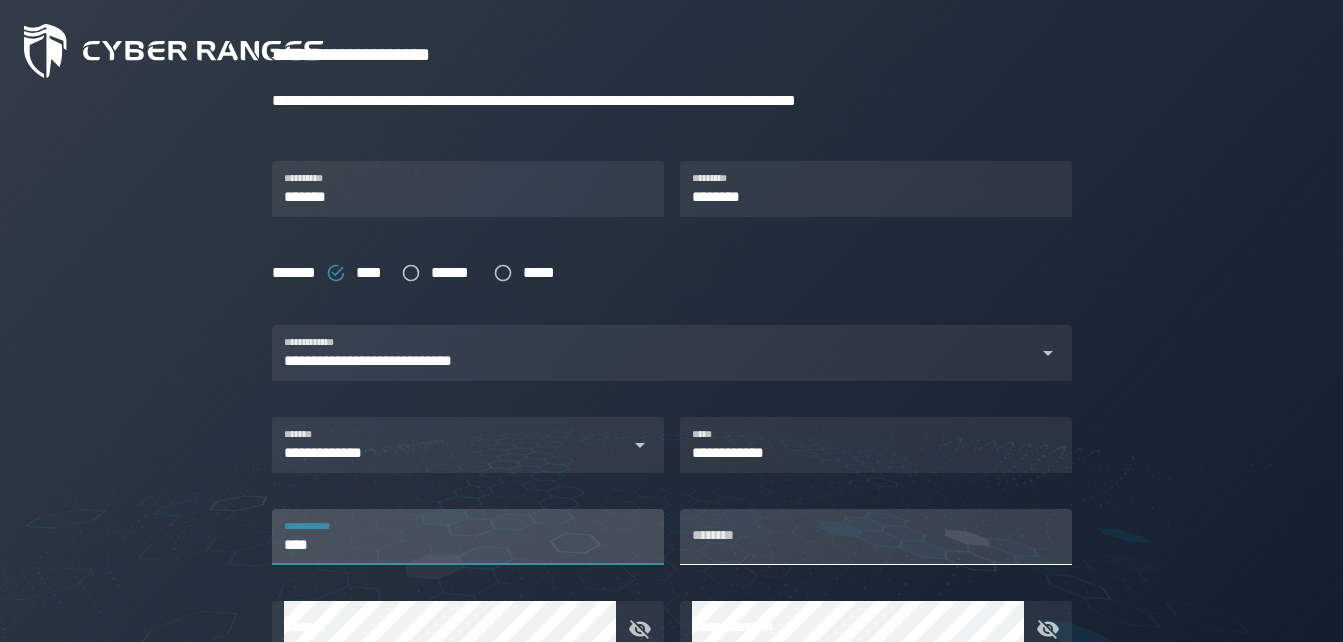 type on "****" 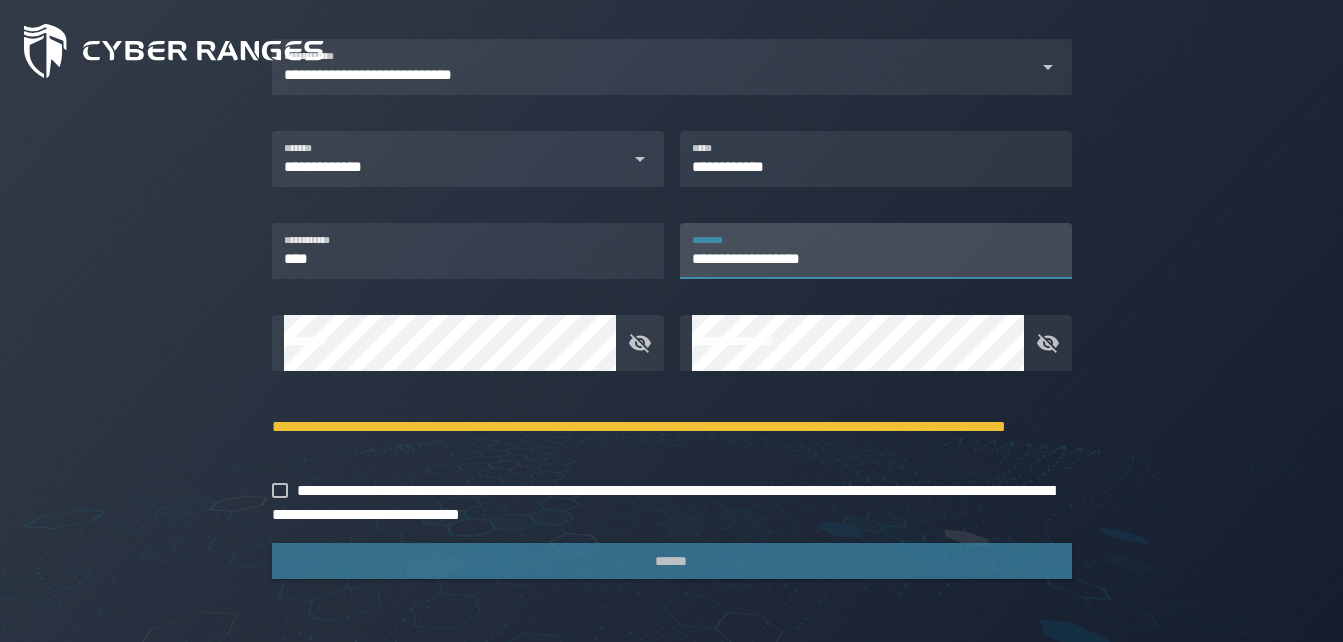 scroll, scrollTop: 587, scrollLeft: 0, axis: vertical 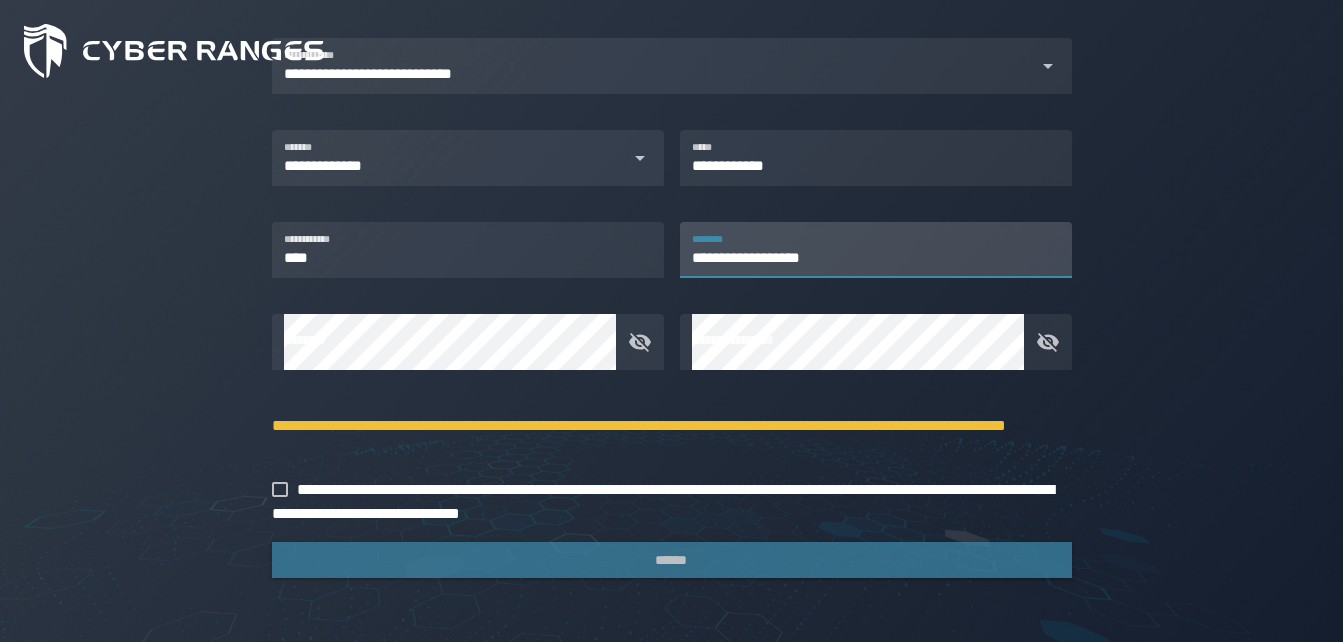 type on "**********" 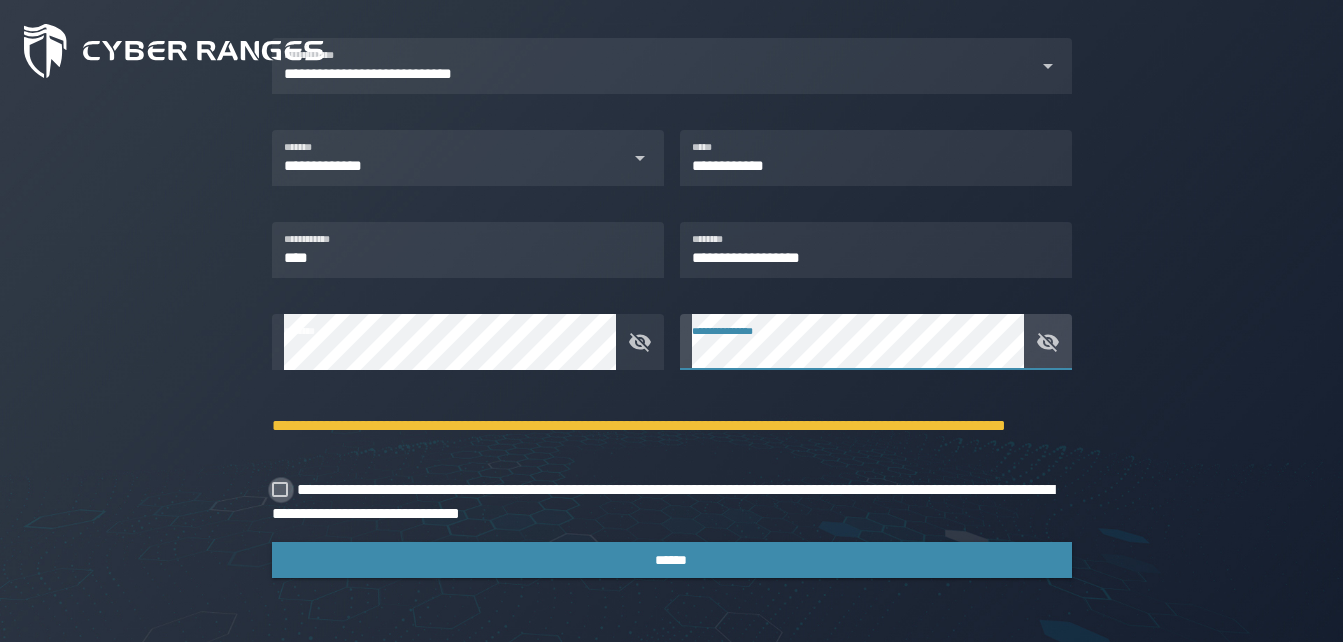 click 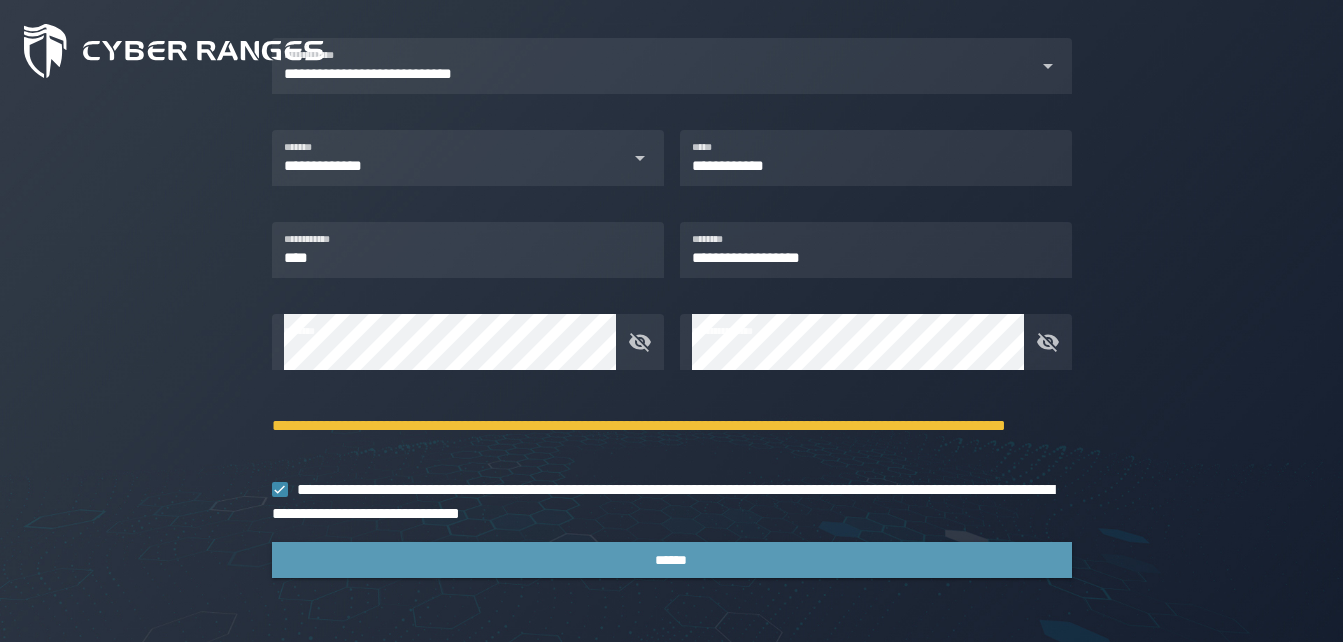 click on "******" at bounding box center (672, 560) 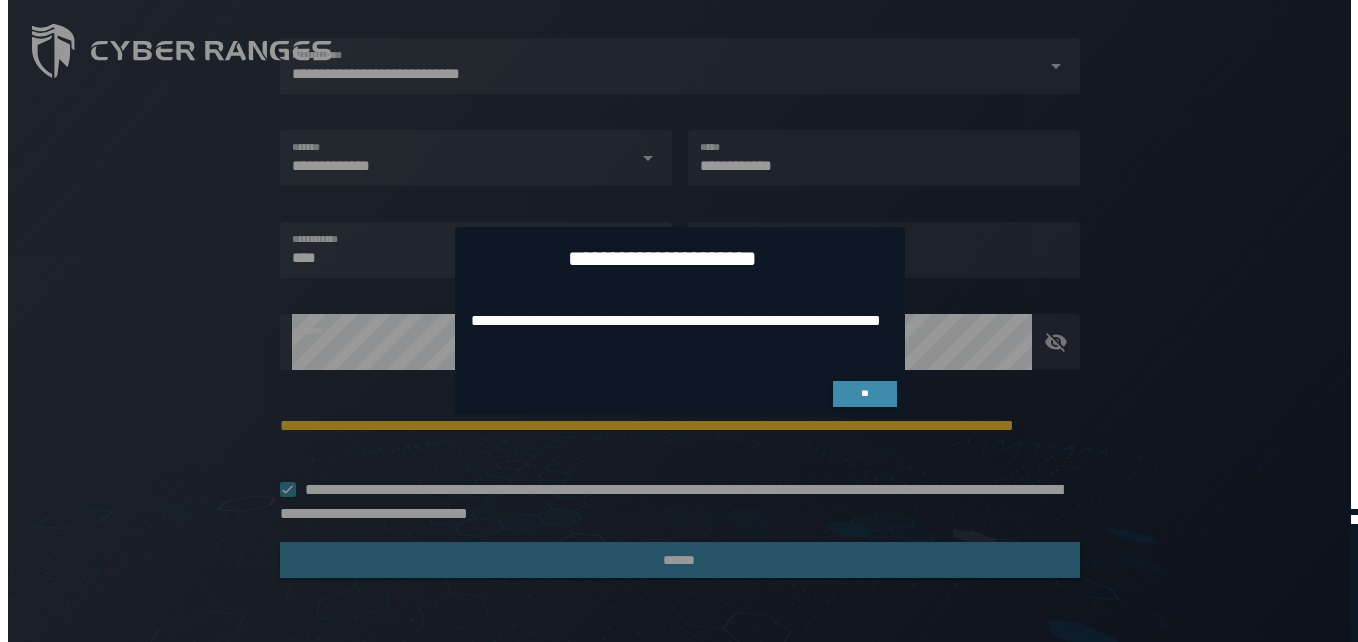 scroll, scrollTop: 0, scrollLeft: 0, axis: both 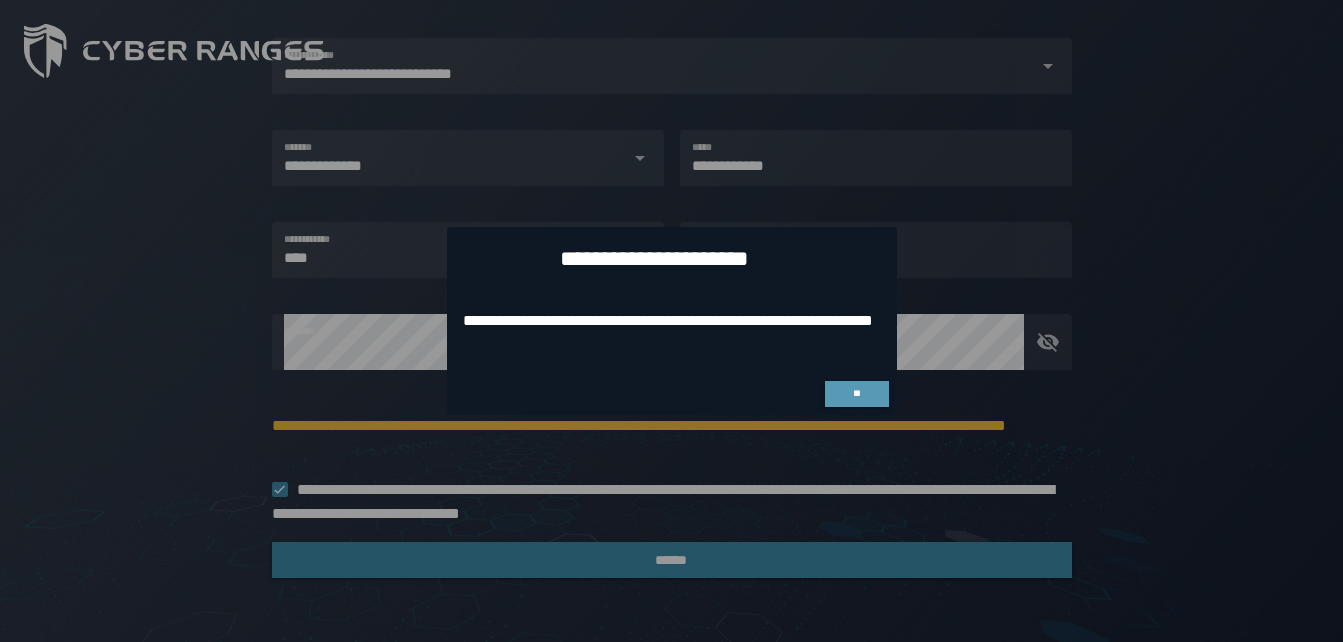 click on "**" at bounding box center (857, 394) 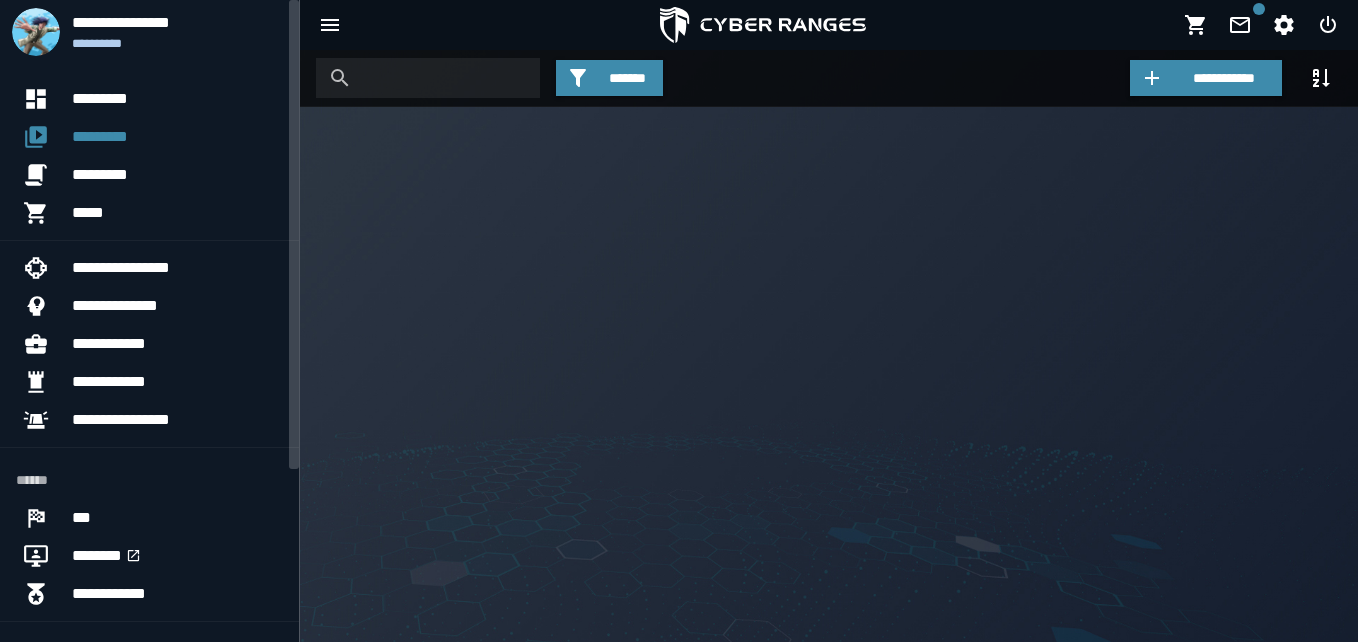 scroll, scrollTop: 0, scrollLeft: 0, axis: both 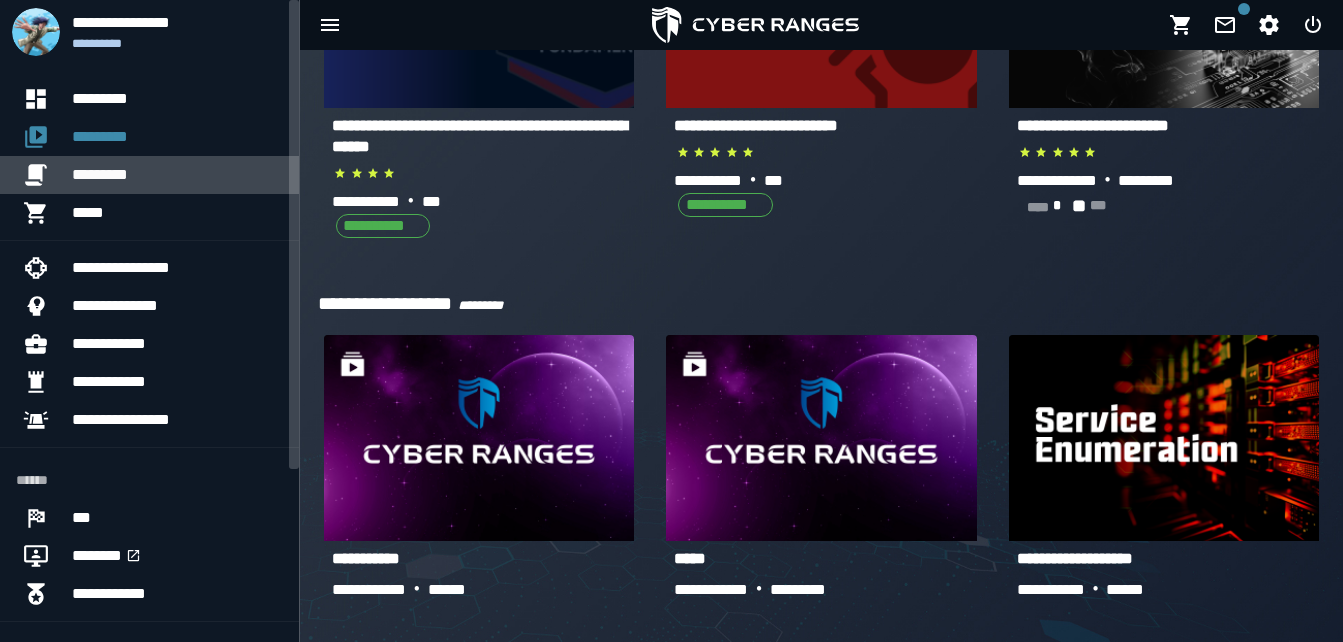 click on "*********" at bounding box center (177, 175) 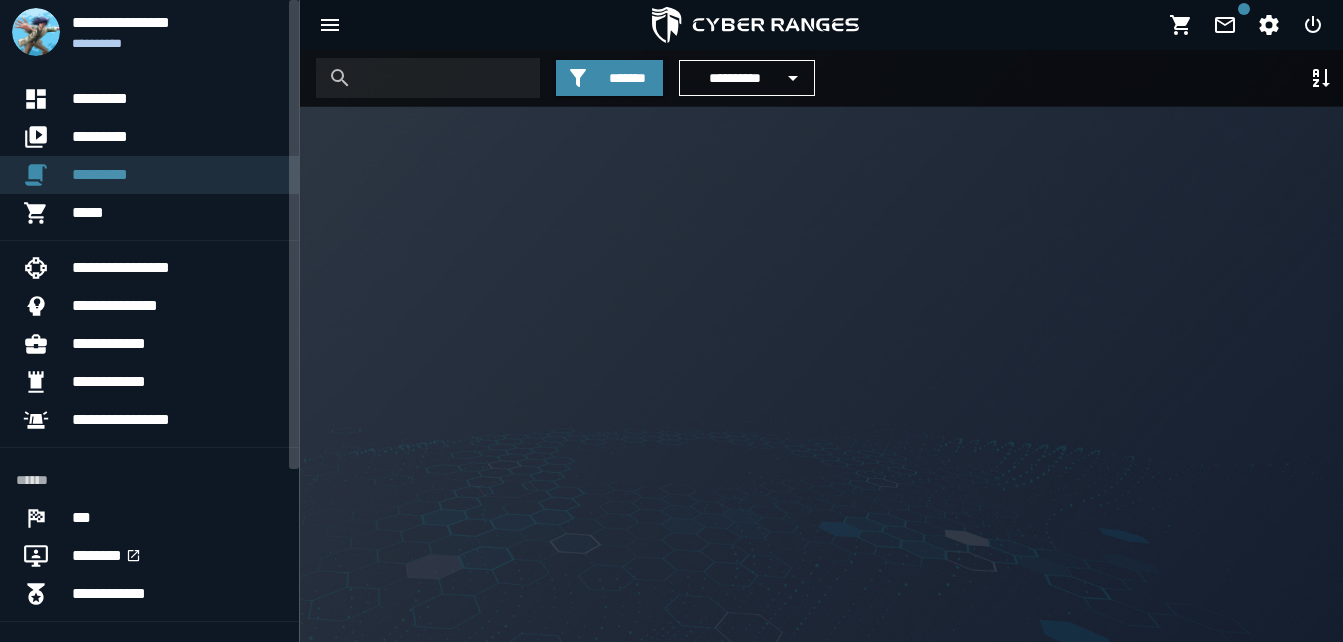 scroll, scrollTop: 0, scrollLeft: 0, axis: both 